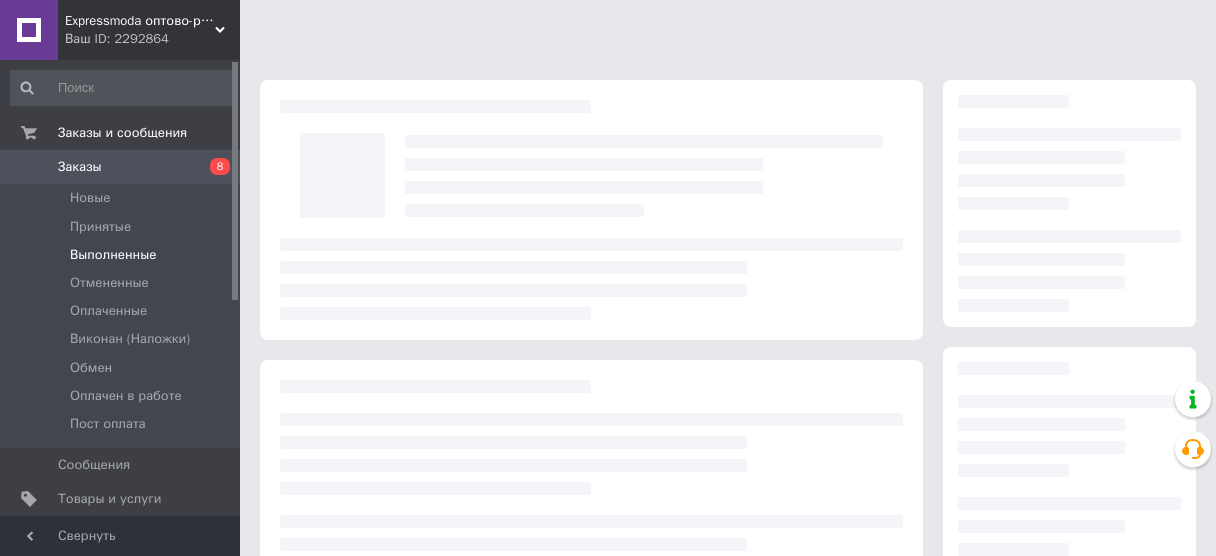 scroll, scrollTop: 0, scrollLeft: 0, axis: both 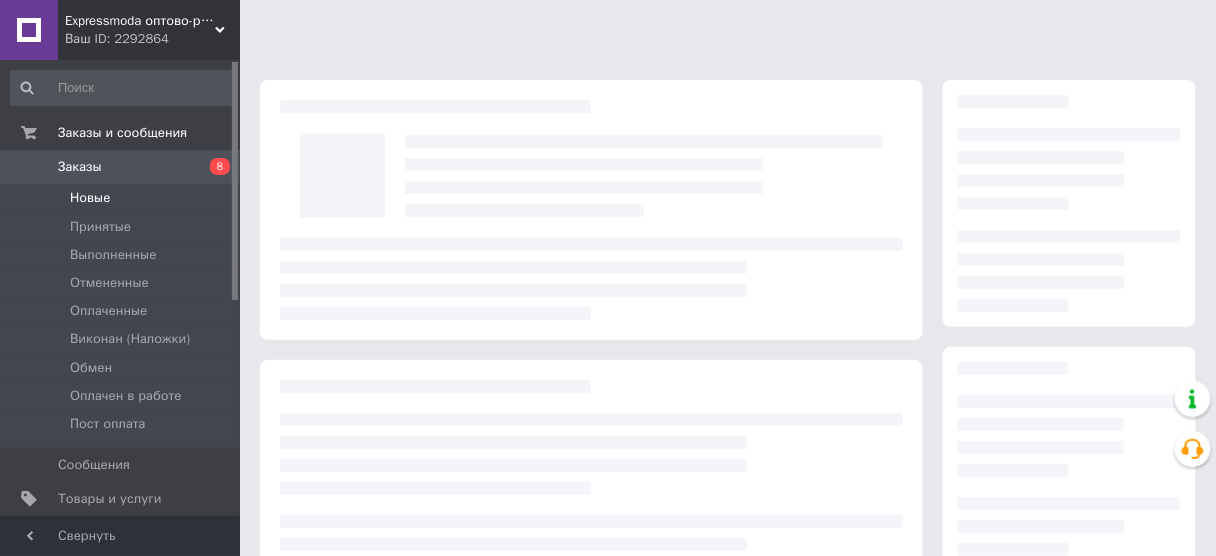 click on "Новые" at bounding box center (90, 198) 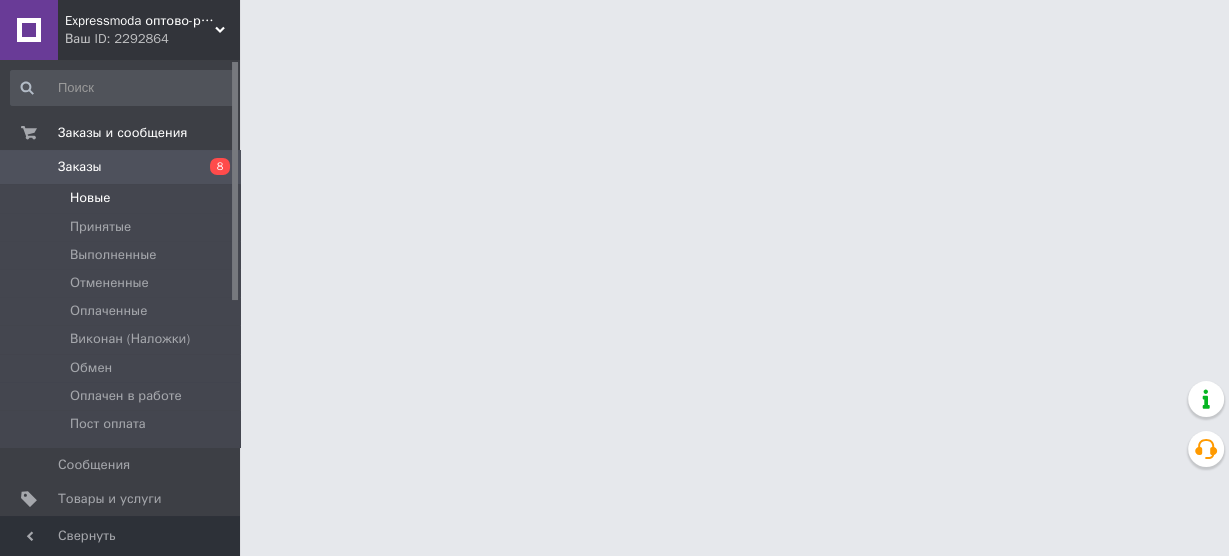 click on "Новые" at bounding box center (90, 198) 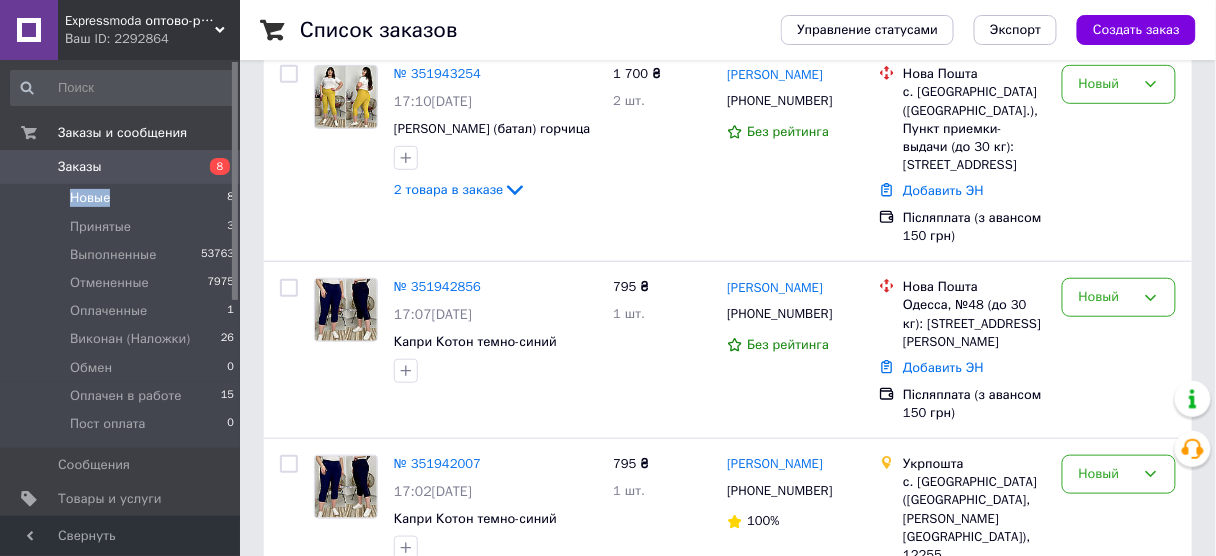 scroll, scrollTop: 241, scrollLeft: 0, axis: vertical 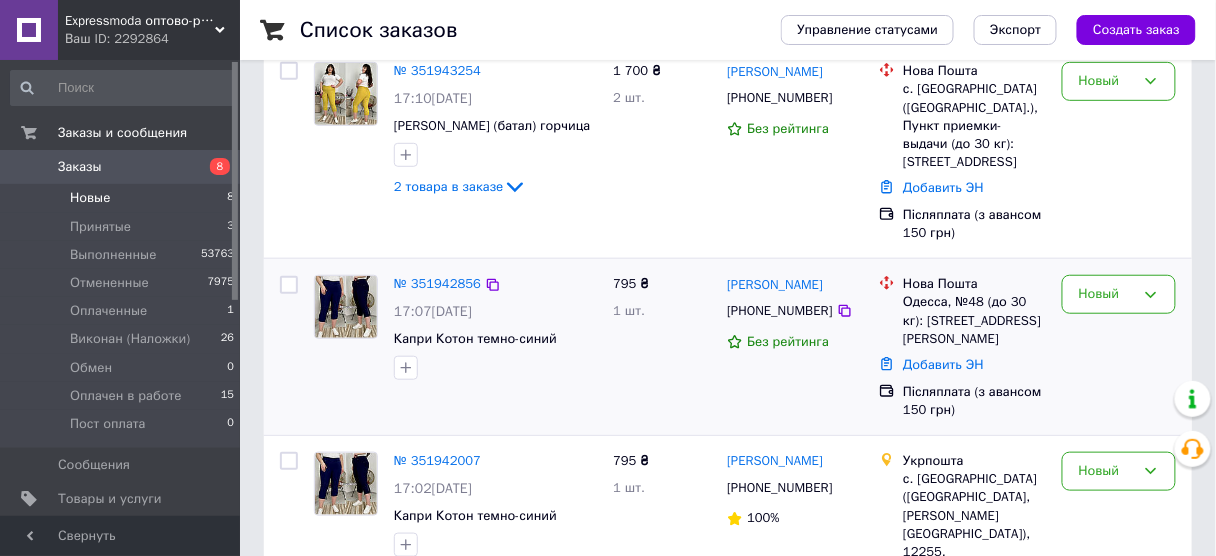 drag, startPoint x: 282, startPoint y: 355, endPoint x: 288, endPoint y: 335, distance: 20.880613 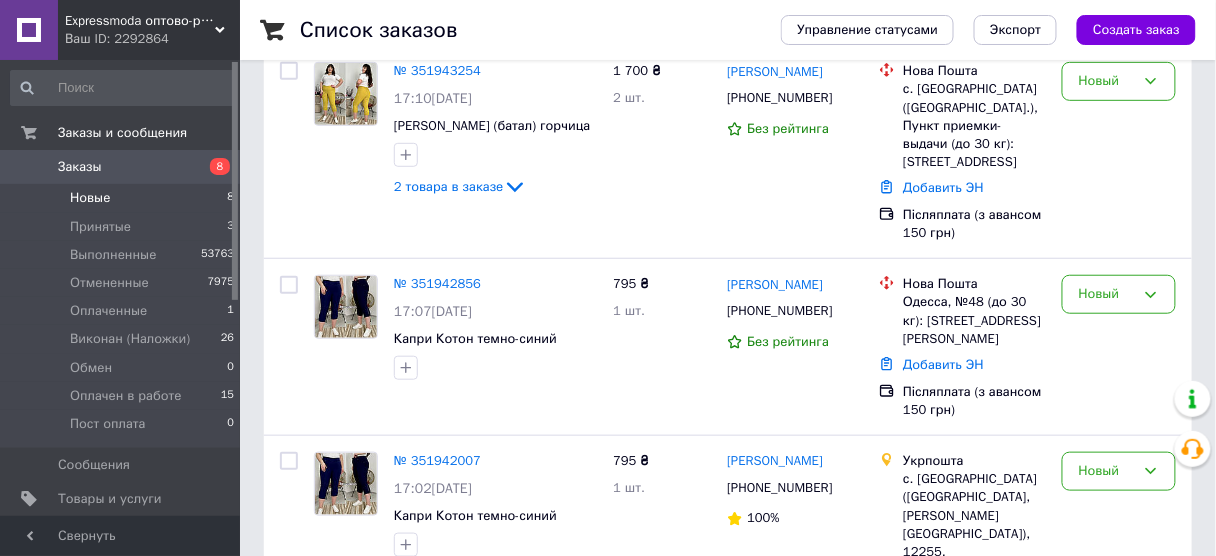 click on "Новые" at bounding box center [90, 198] 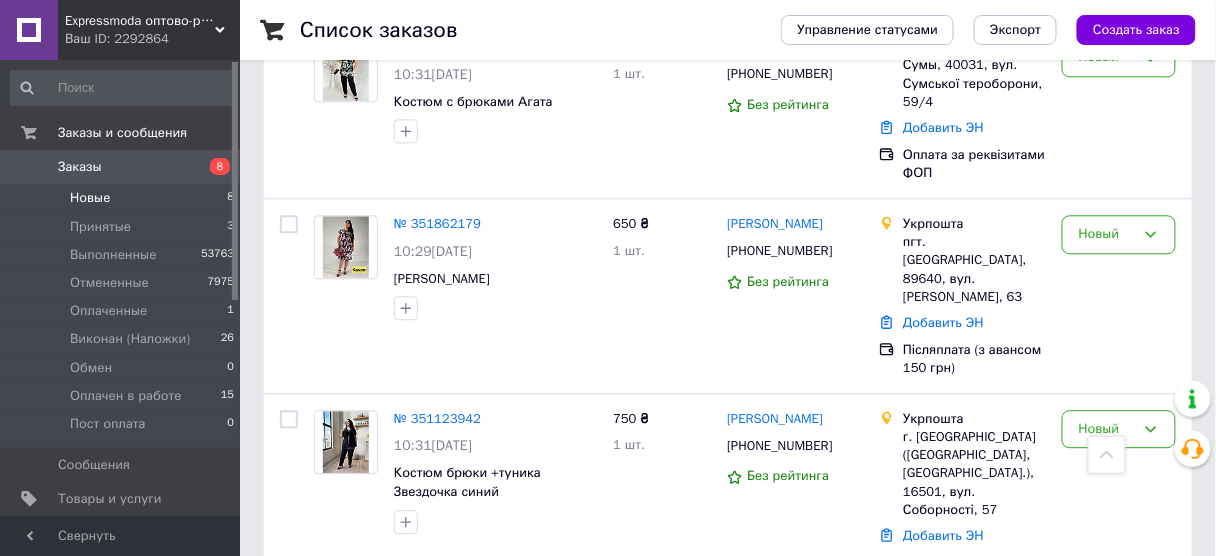 scroll, scrollTop: 1311, scrollLeft: 0, axis: vertical 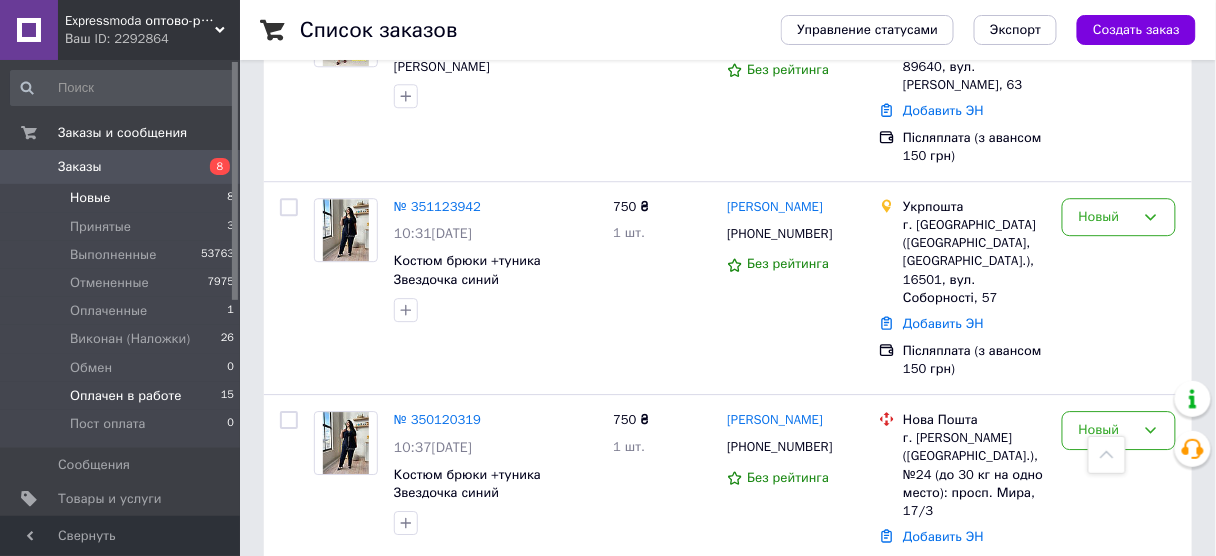 click on "Оплачен в работе" at bounding box center (126, 396) 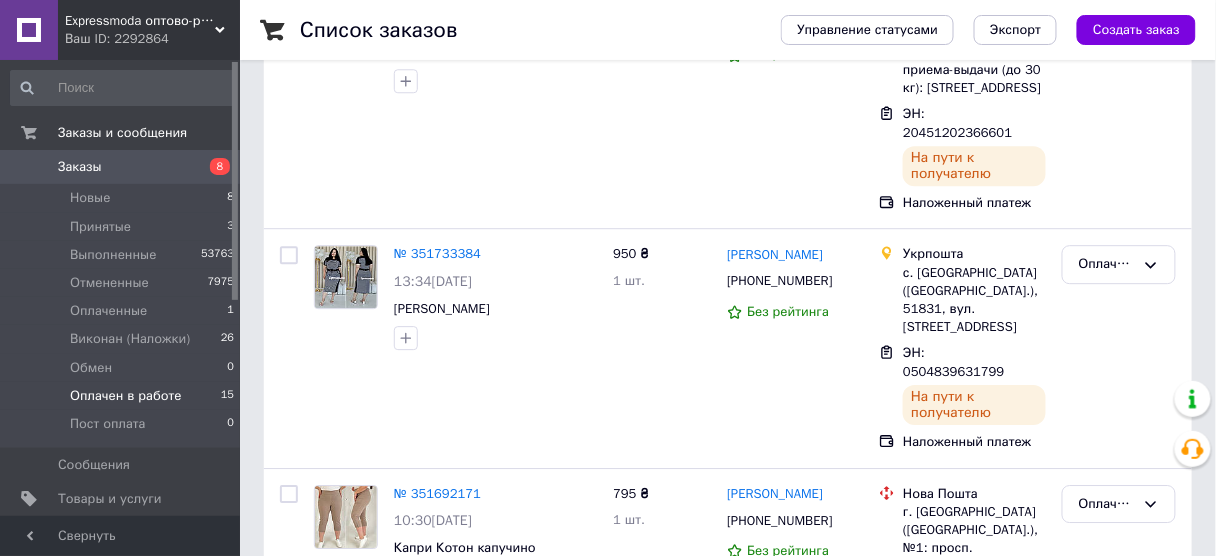 scroll, scrollTop: 0, scrollLeft: 0, axis: both 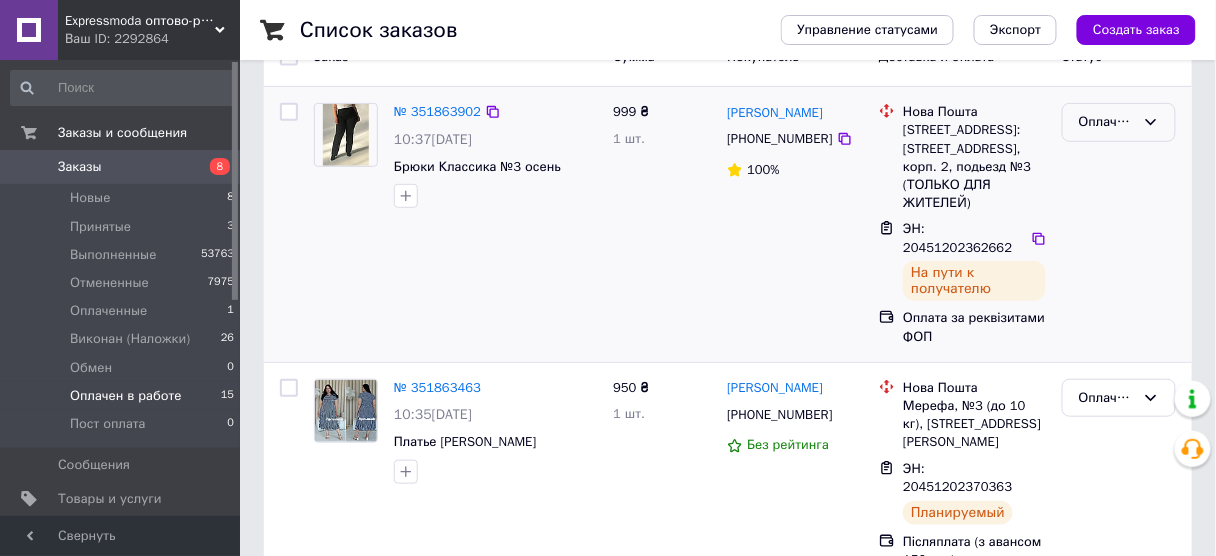 click on "Оплачен в работе" at bounding box center [1107, 122] 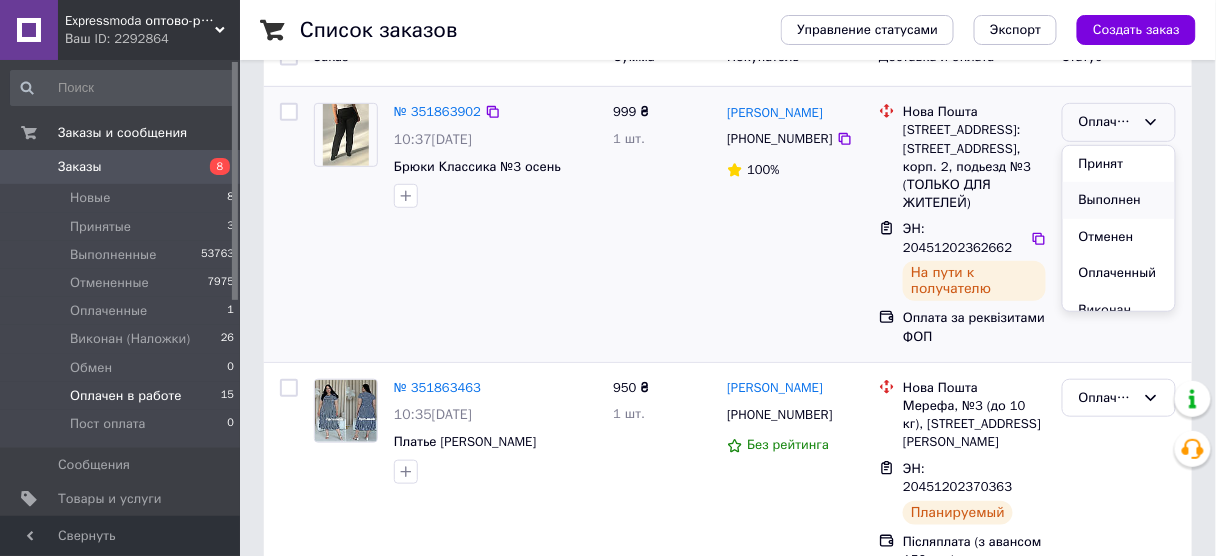 drag, startPoint x: 1109, startPoint y: 192, endPoint x: 1214, endPoint y: 148, distance: 113.84639 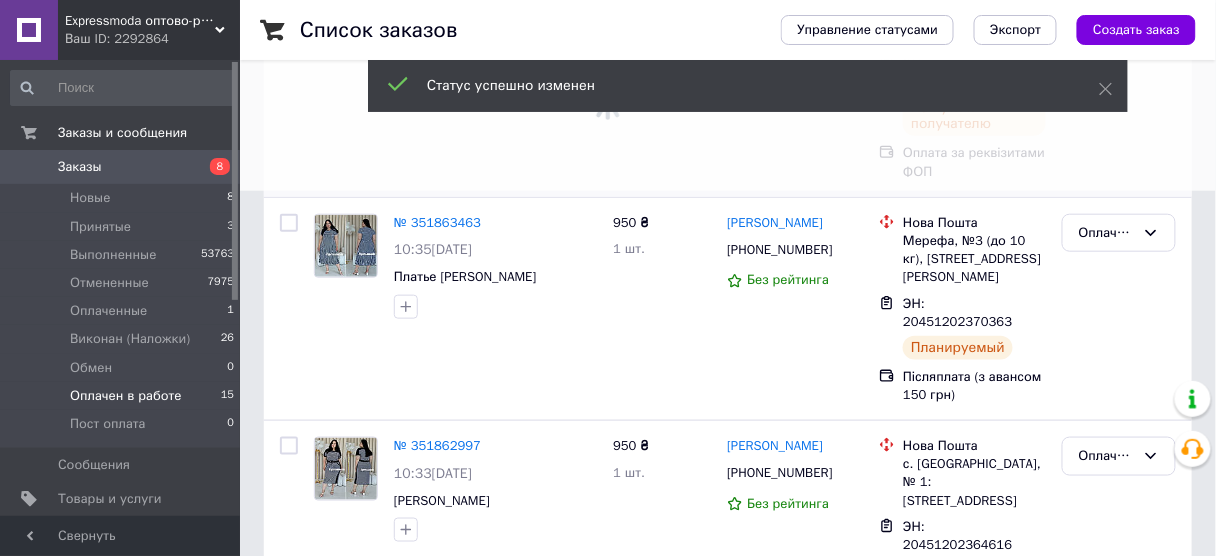 scroll, scrollTop: 478, scrollLeft: 0, axis: vertical 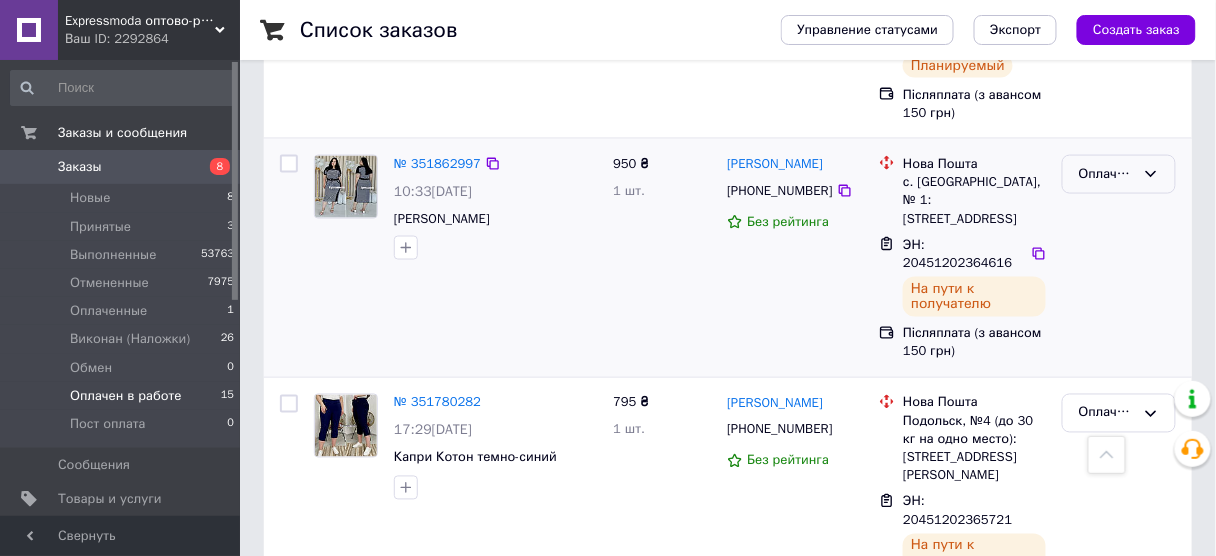 click on "Оплачен в работе" at bounding box center (1119, 174) 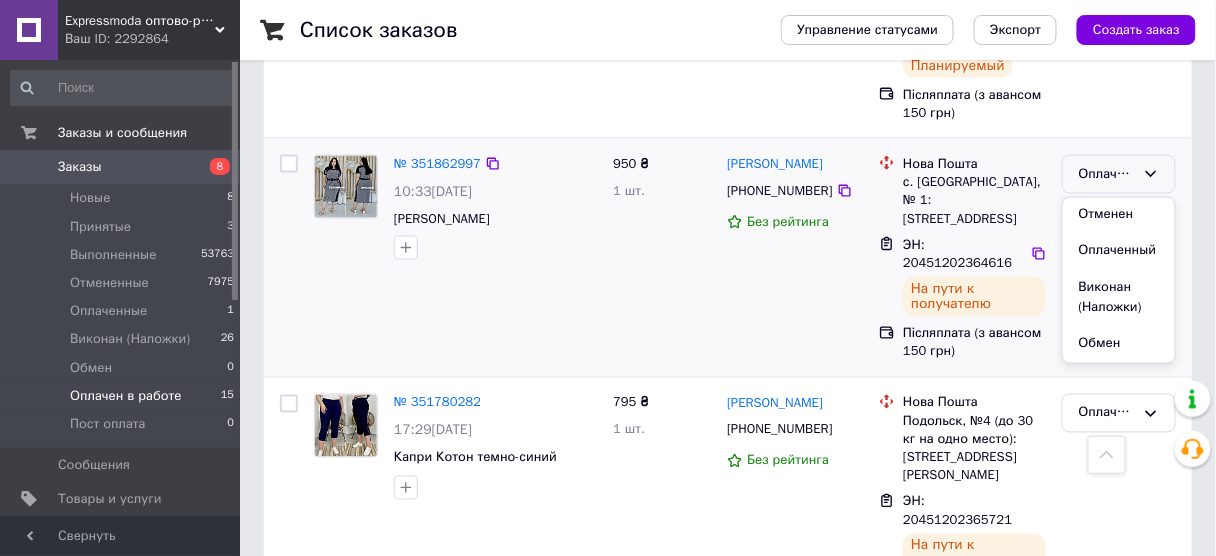 scroll, scrollTop: 99, scrollLeft: 0, axis: vertical 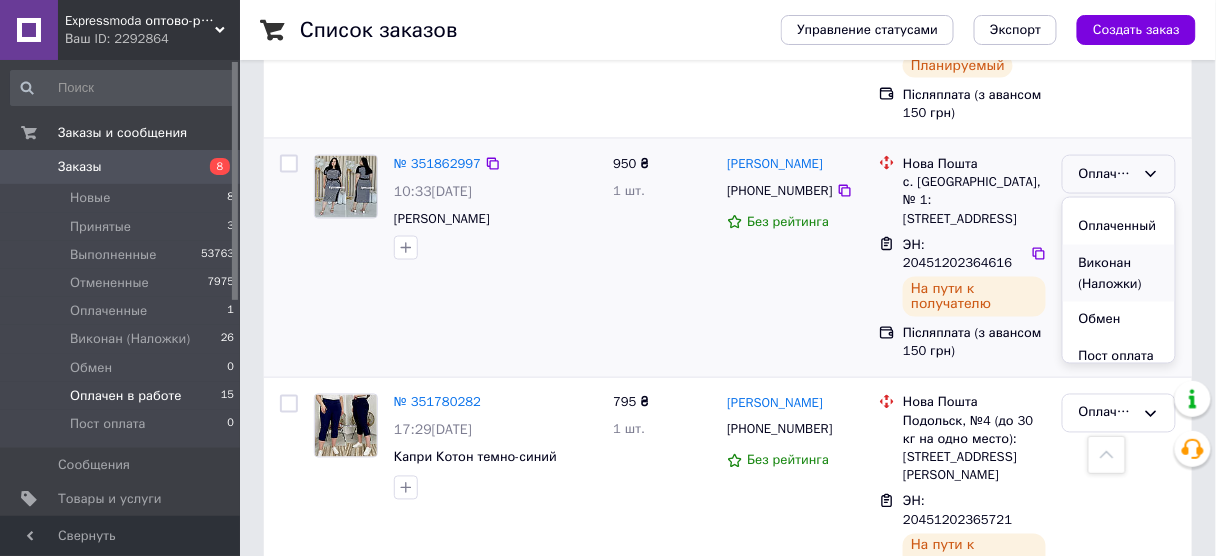 click on "Виконан (Наложки)" at bounding box center [1119, 273] 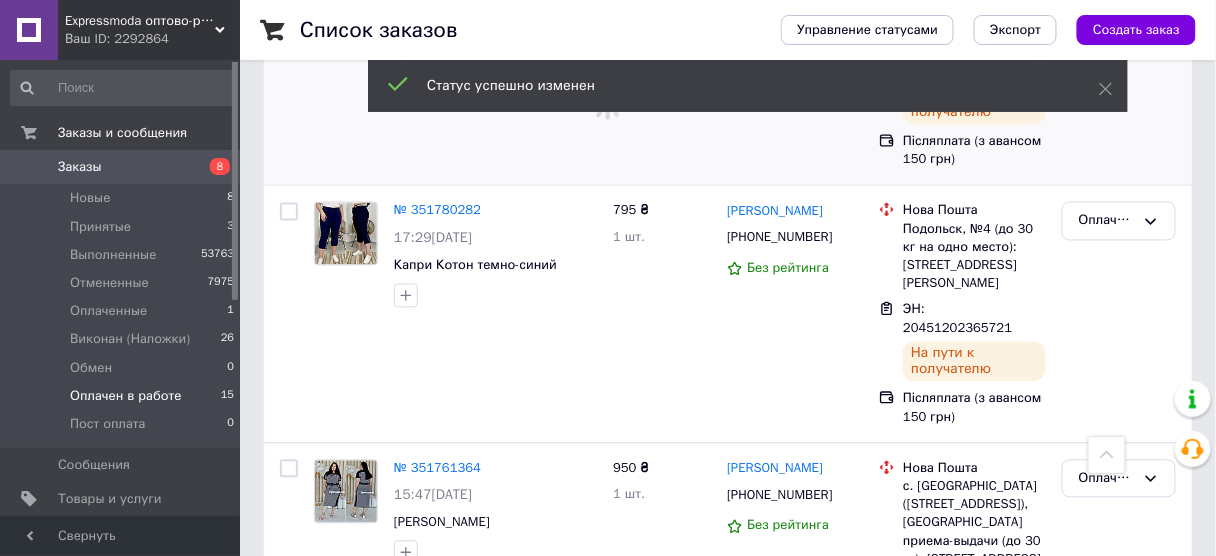 scroll, scrollTop: 934, scrollLeft: 0, axis: vertical 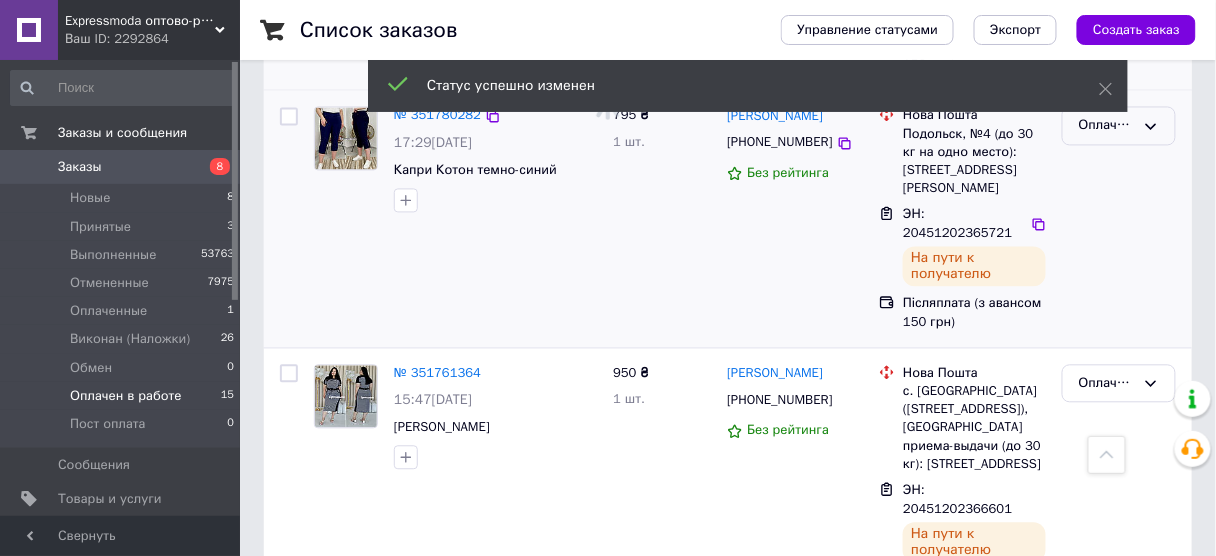 click on "Оплачен в работе" at bounding box center [1119, 126] 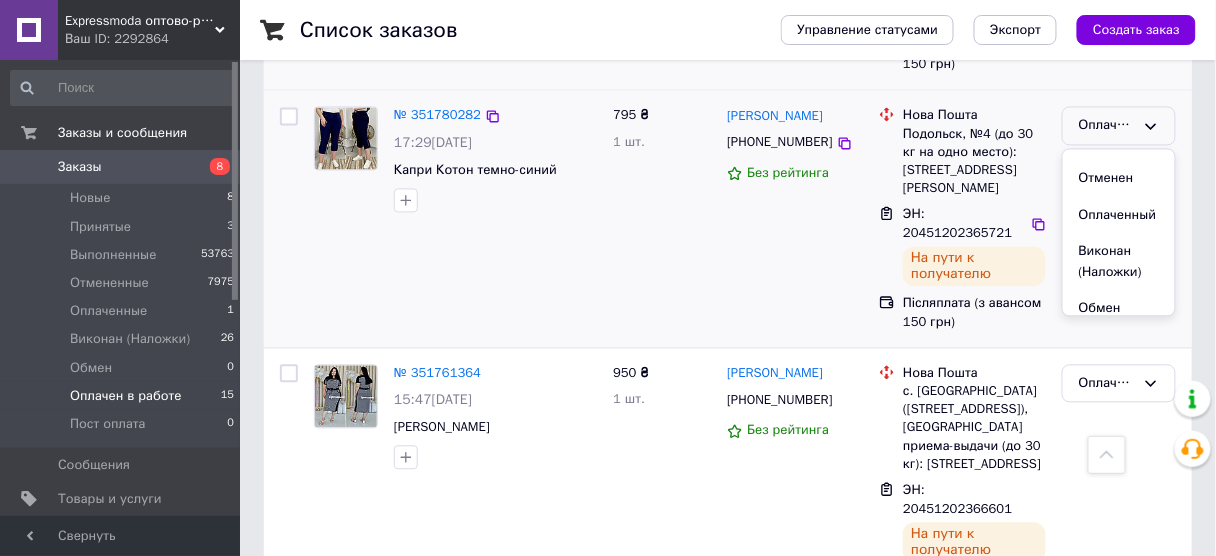 scroll, scrollTop: 79, scrollLeft: 0, axis: vertical 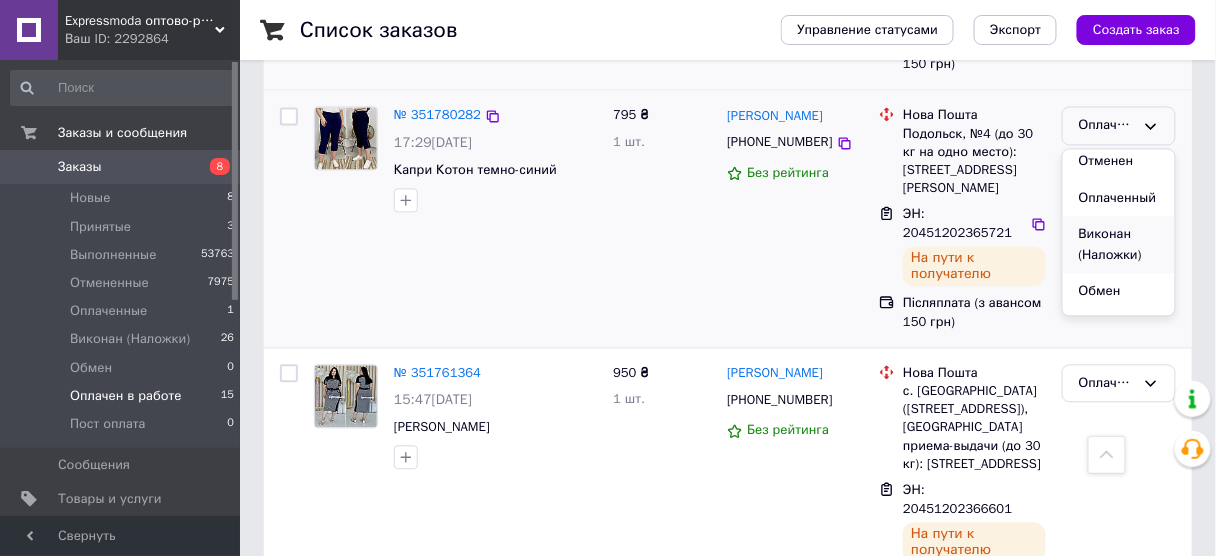 click on "Виконан (Наложки)" at bounding box center [1119, 245] 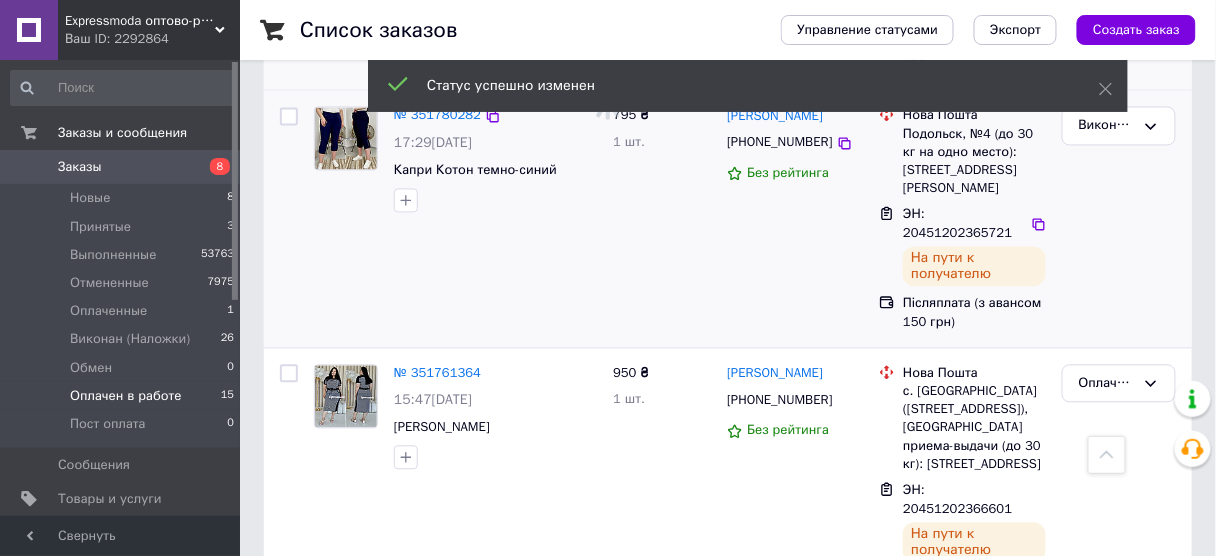 scroll, scrollTop: 1166, scrollLeft: 0, axis: vertical 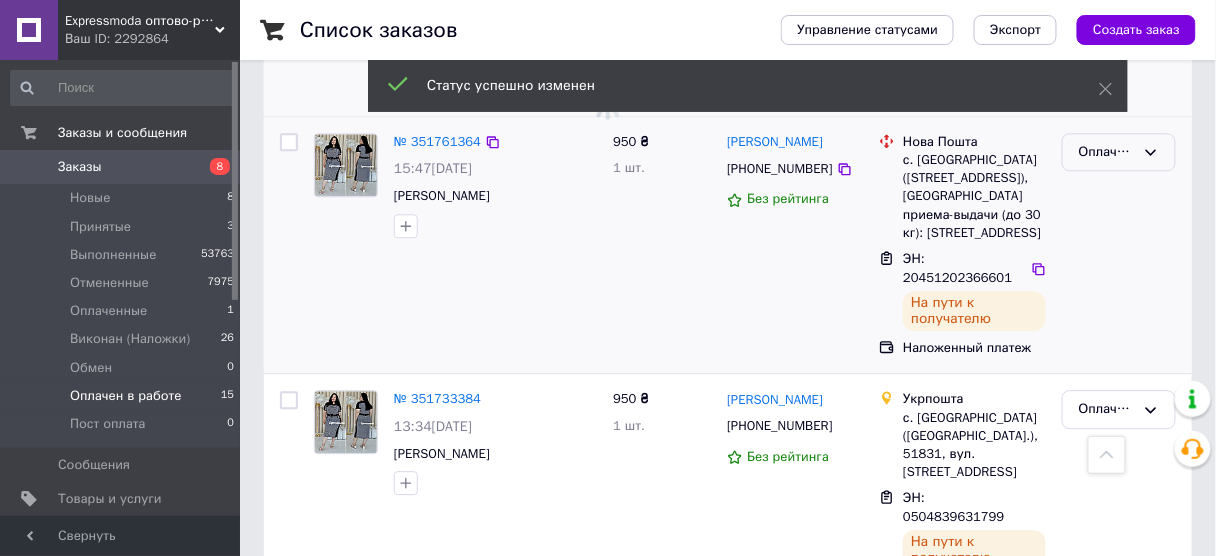 click on "Оплачен в работе" at bounding box center [1119, 152] 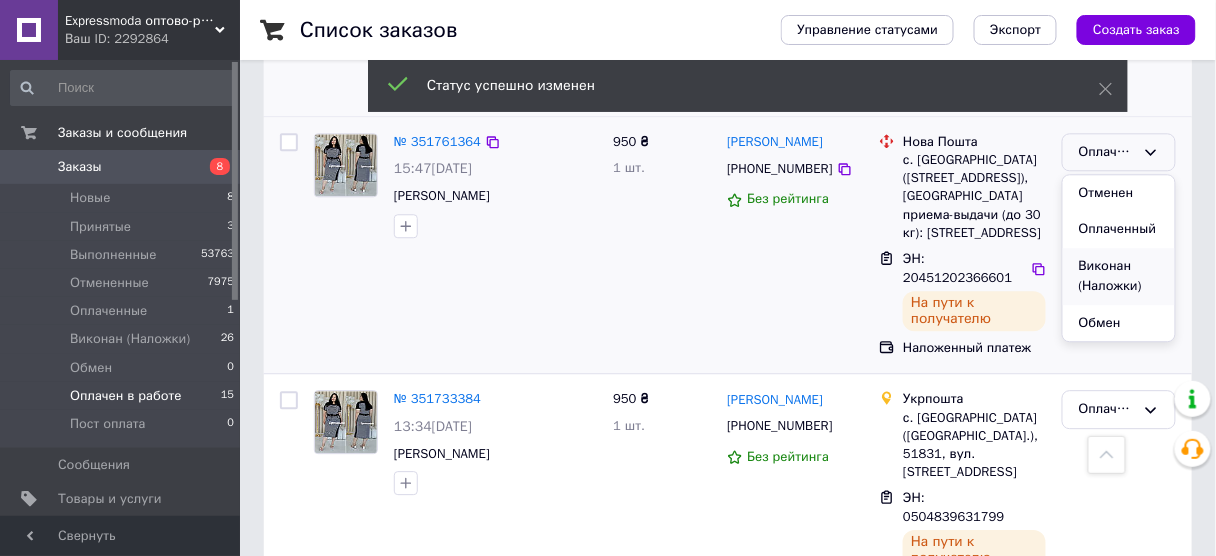 scroll, scrollTop: 81, scrollLeft: 0, axis: vertical 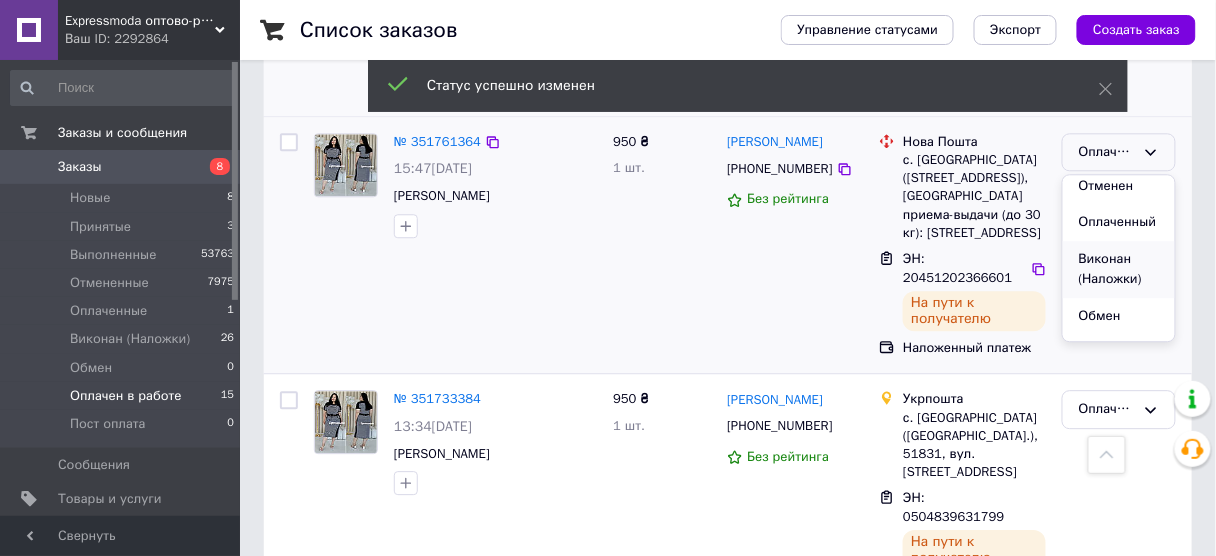 click on "Виконан (Наложки)" at bounding box center [1119, 269] 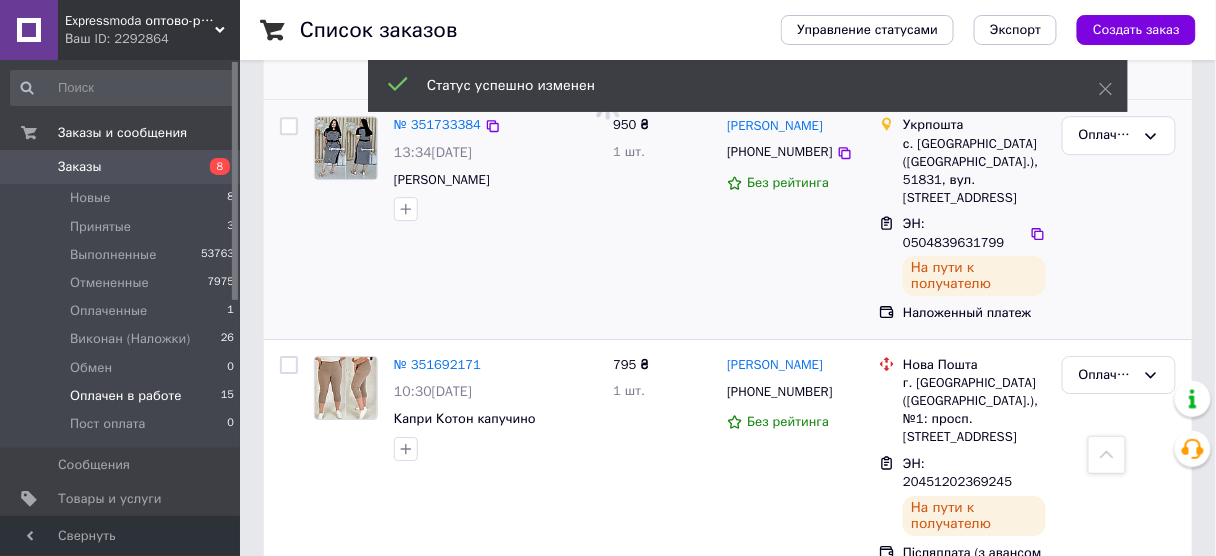 scroll, scrollTop: 1435, scrollLeft: 0, axis: vertical 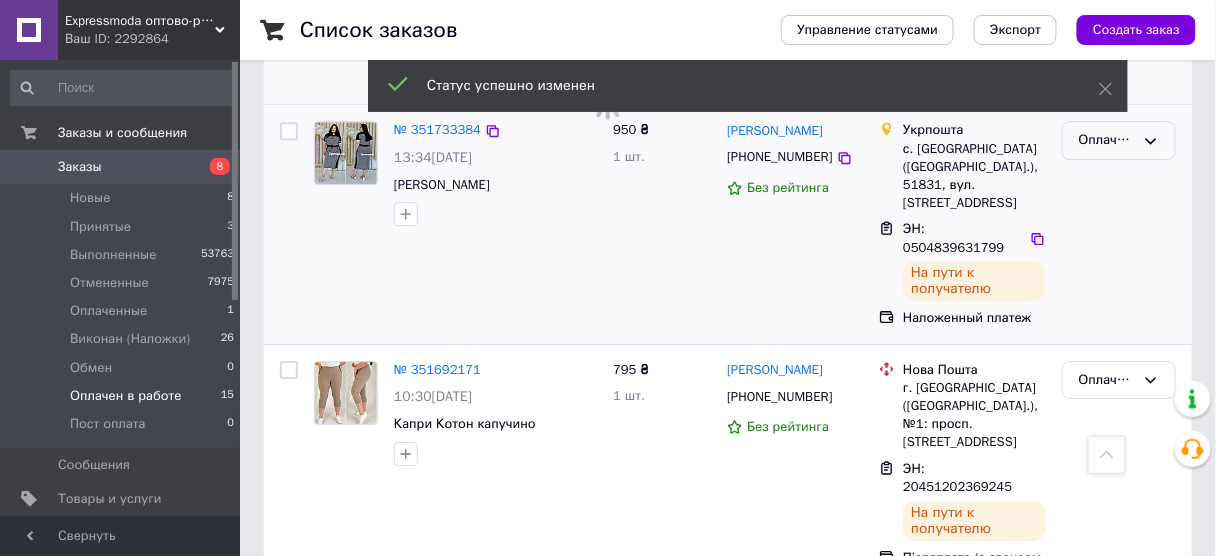 click on "Оплачен в работе" at bounding box center (1119, 140) 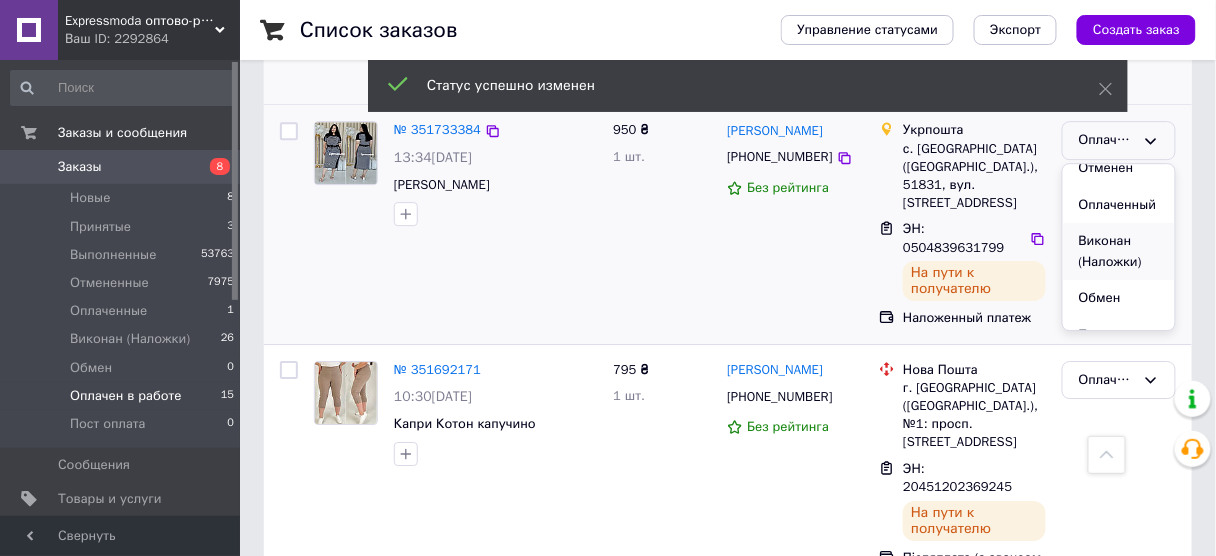 scroll, scrollTop: 90, scrollLeft: 0, axis: vertical 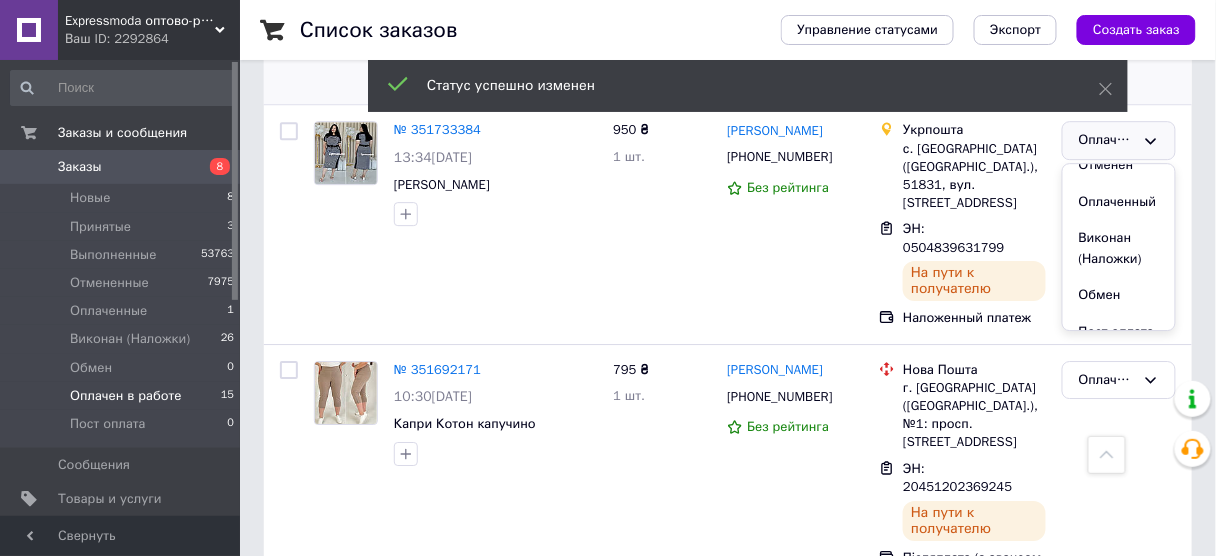 drag, startPoint x: 1123, startPoint y: 201, endPoint x: 1218, endPoint y: 226, distance: 98.23441 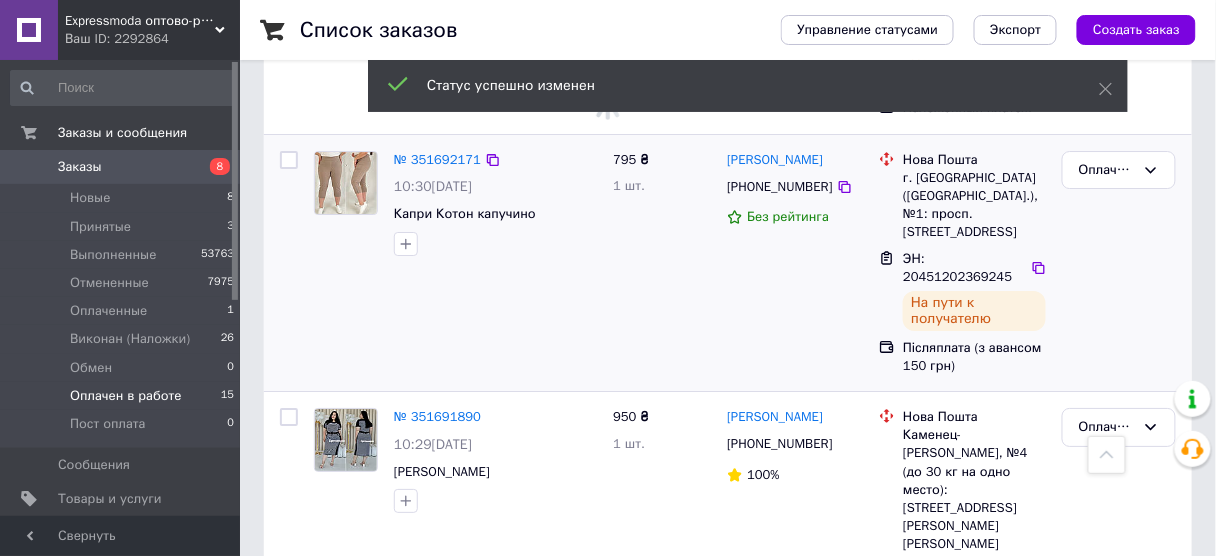 scroll, scrollTop: 1636, scrollLeft: 0, axis: vertical 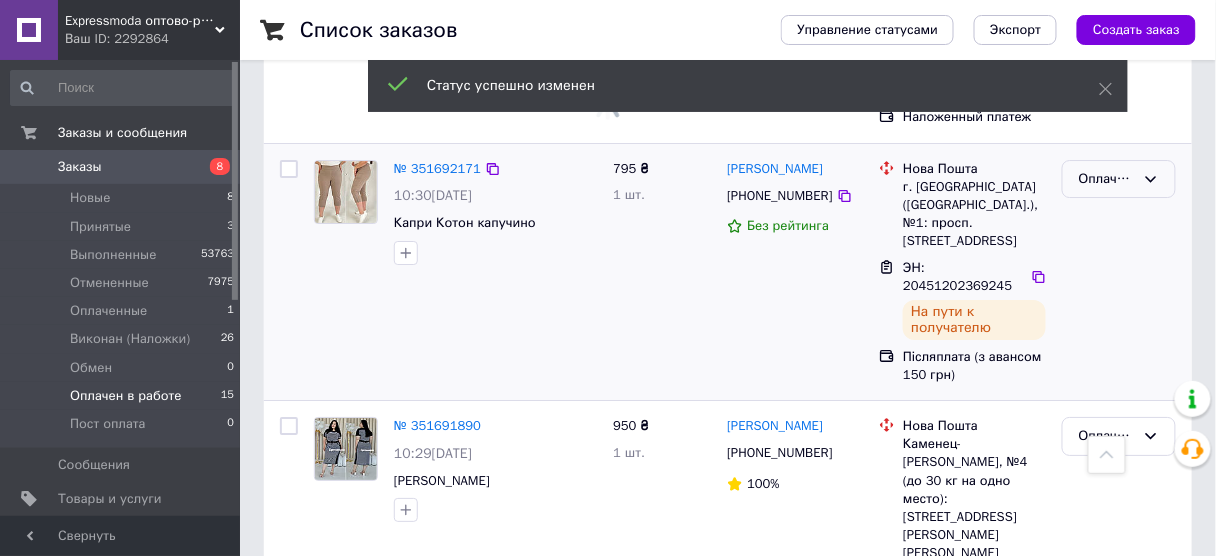 click 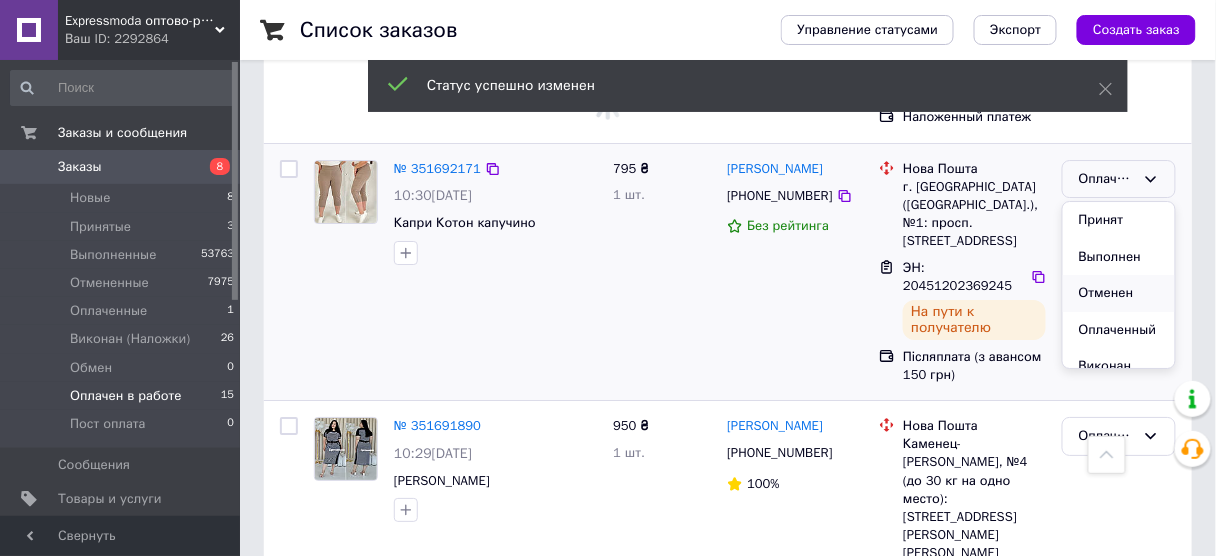 scroll, scrollTop: 901, scrollLeft: 0, axis: vertical 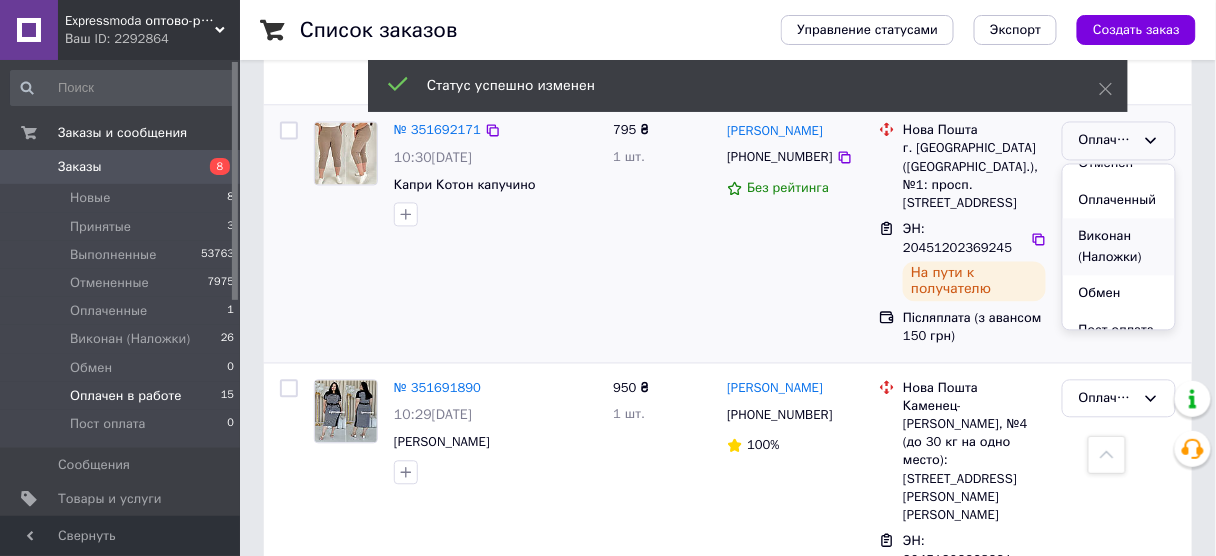 drag, startPoint x: 1133, startPoint y: 220, endPoint x: 1174, endPoint y: 217, distance: 41.109608 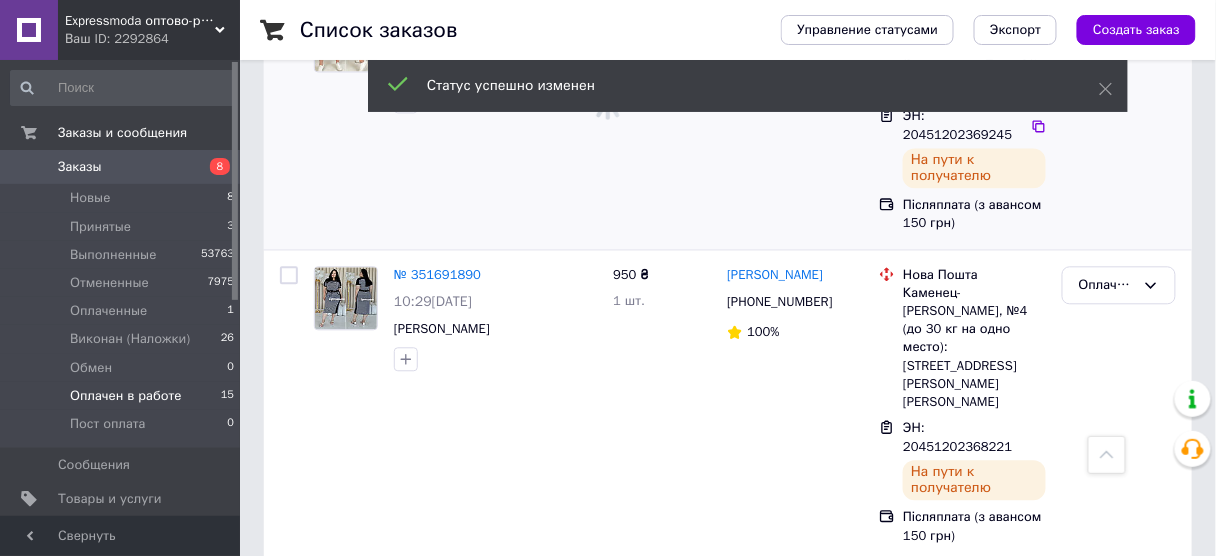 scroll, scrollTop: 1070, scrollLeft: 0, axis: vertical 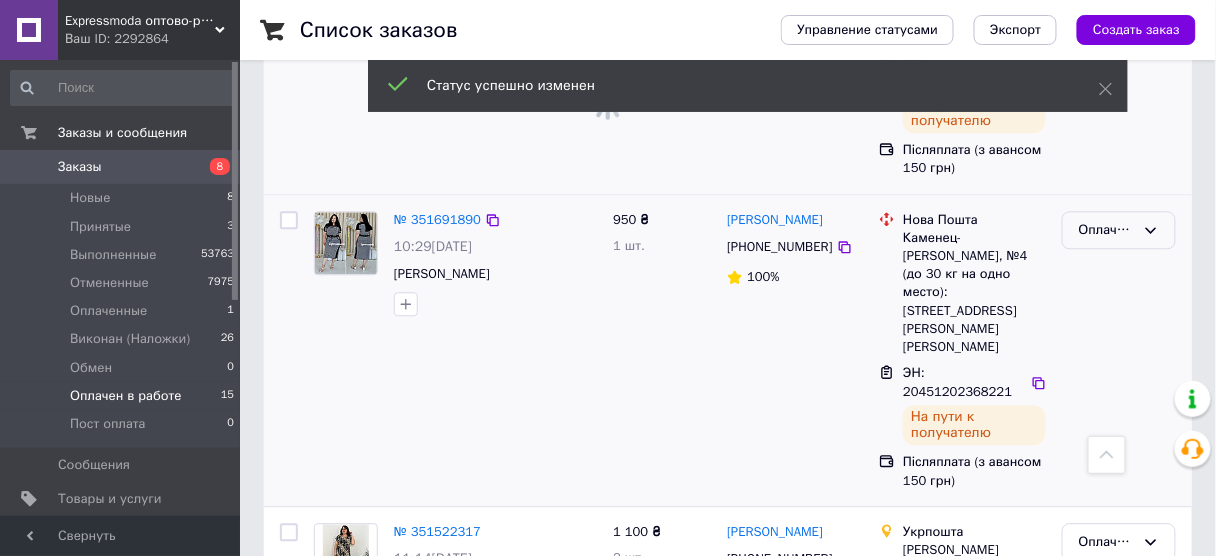 click on "Оплачен в работе" at bounding box center (1107, 230) 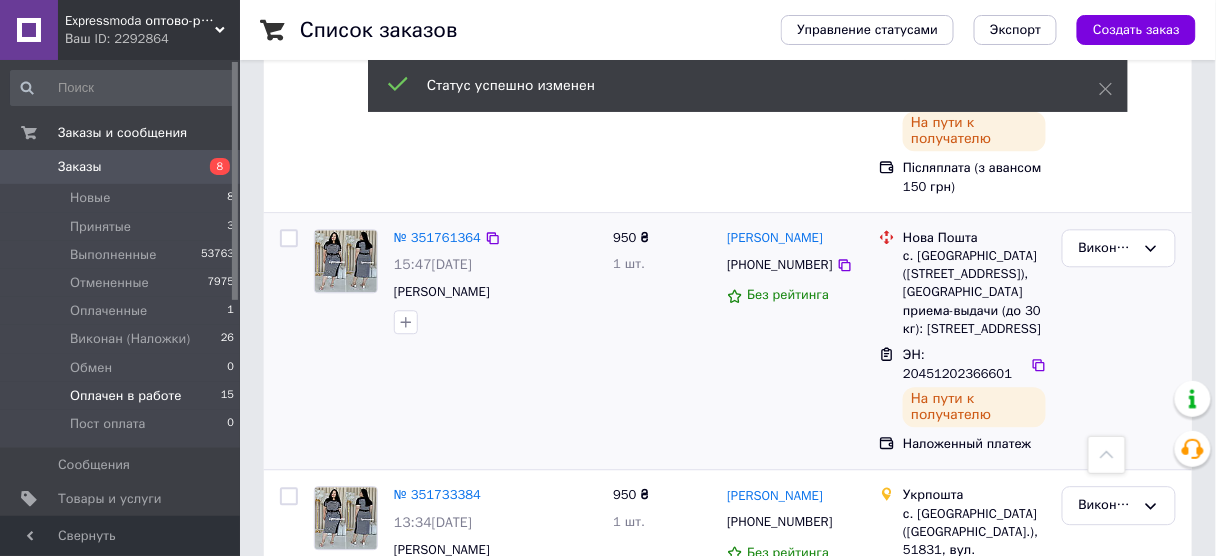 scroll, scrollTop: 1804, scrollLeft: 0, axis: vertical 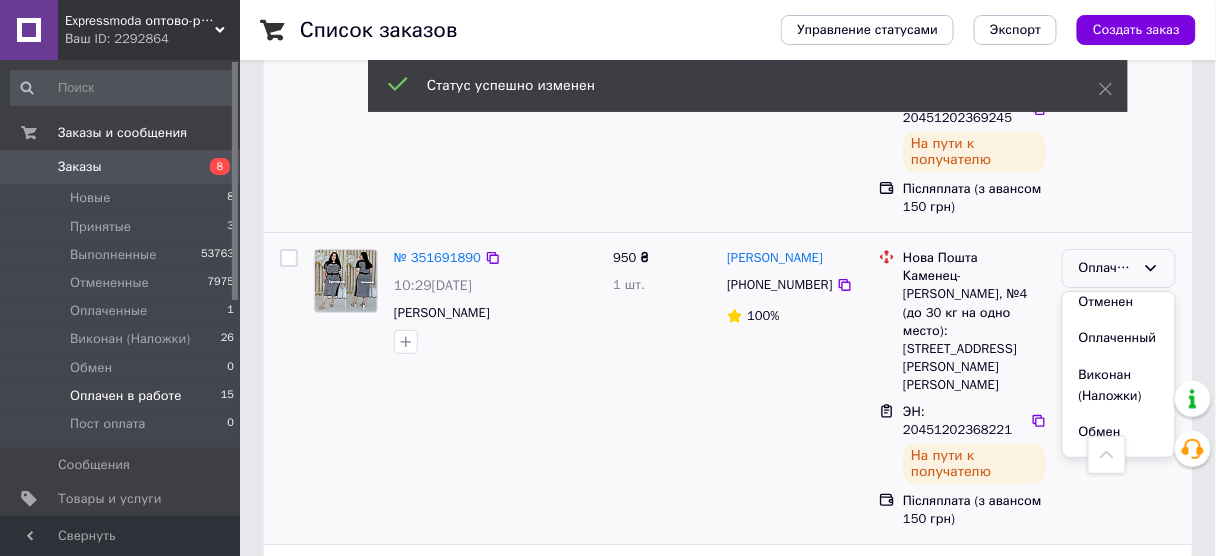 click on "Виконан (Наложки)" at bounding box center [1119, 385] 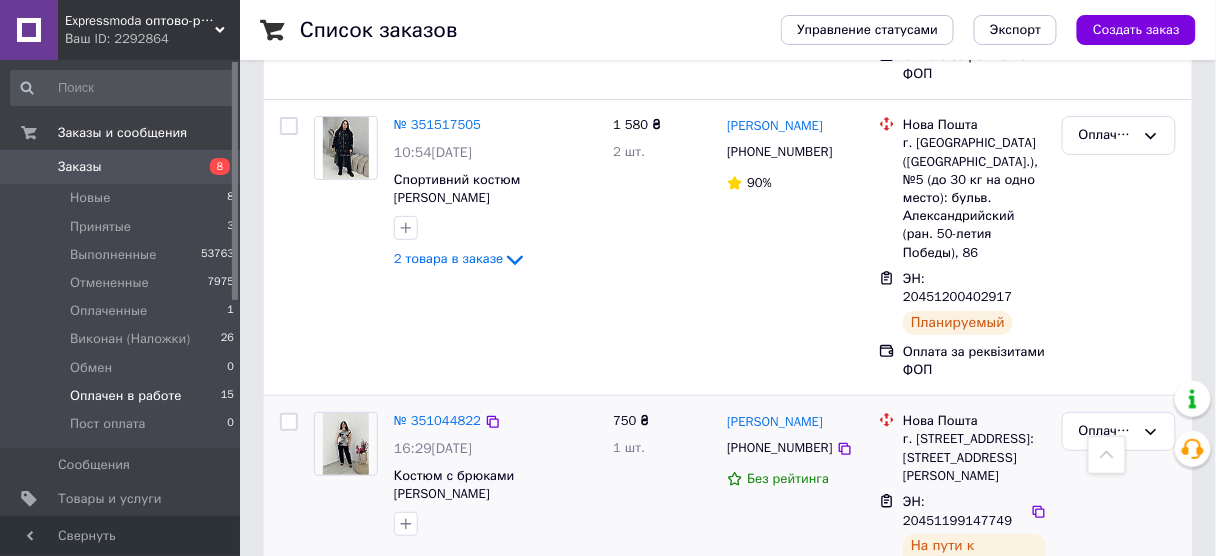 scroll, scrollTop: 1919, scrollLeft: 0, axis: vertical 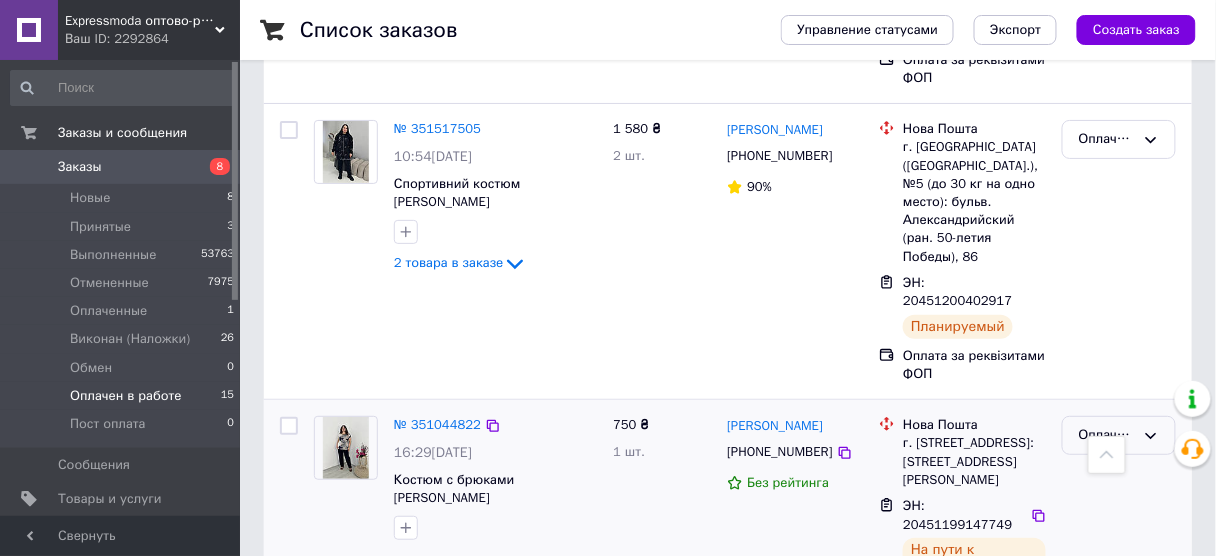 click on "Оплачен в работе" at bounding box center (1107, 435) 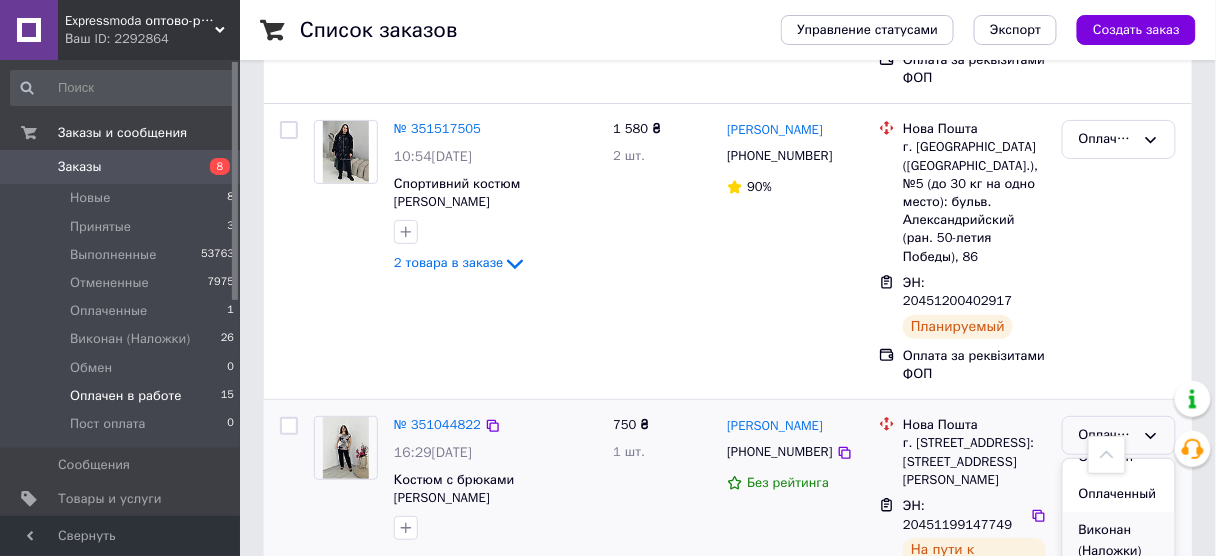 scroll, scrollTop: 90, scrollLeft: 0, axis: vertical 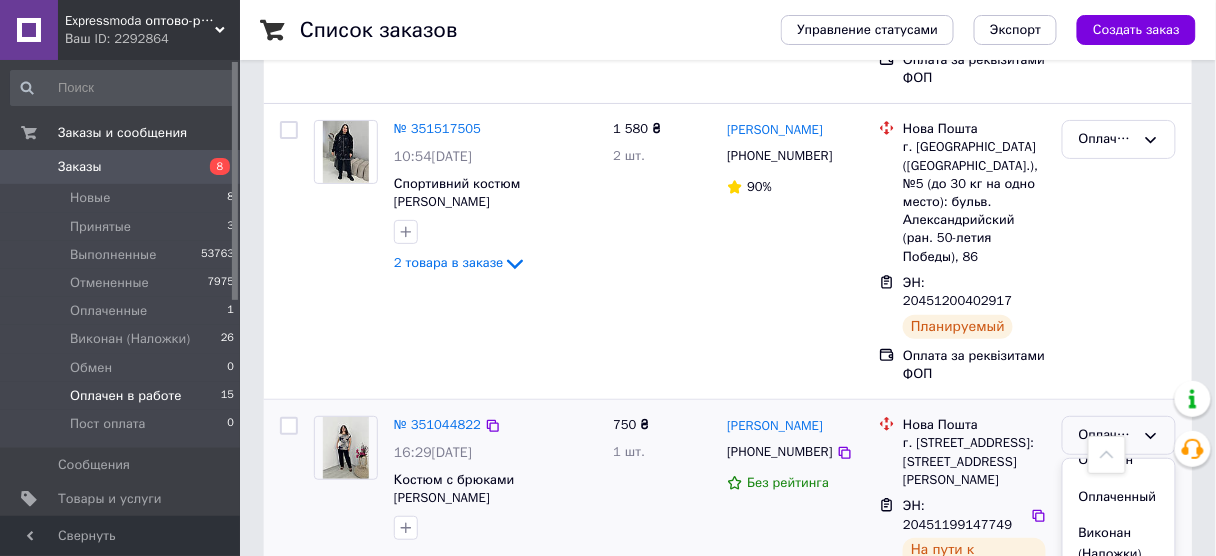 drag, startPoint x: 1147, startPoint y: 341, endPoint x: 1140, endPoint y: 332, distance: 11.401754 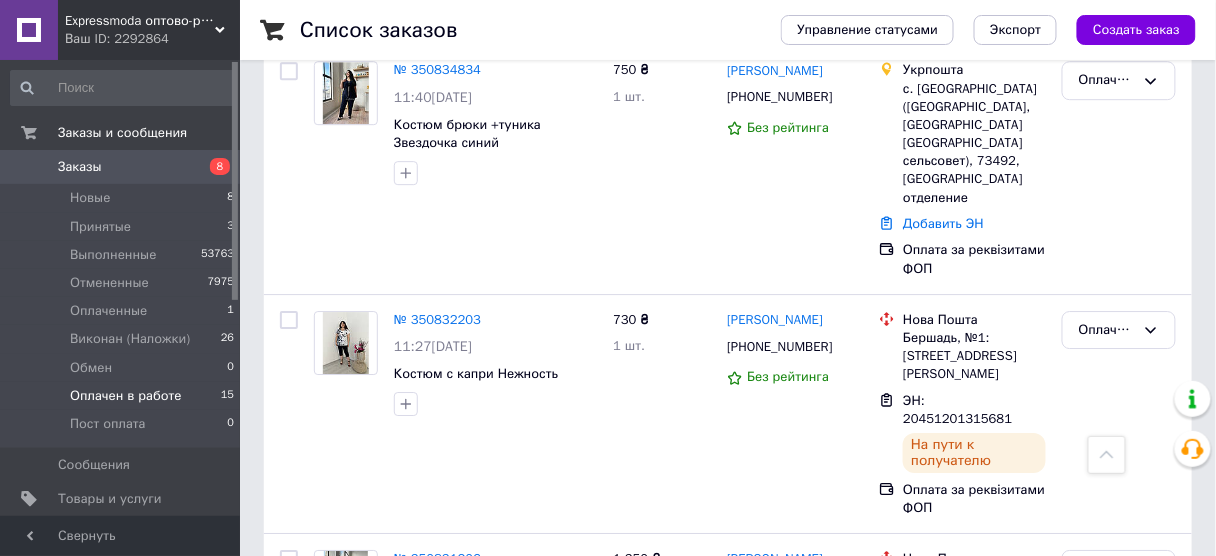 scroll, scrollTop: 1430, scrollLeft: 0, axis: vertical 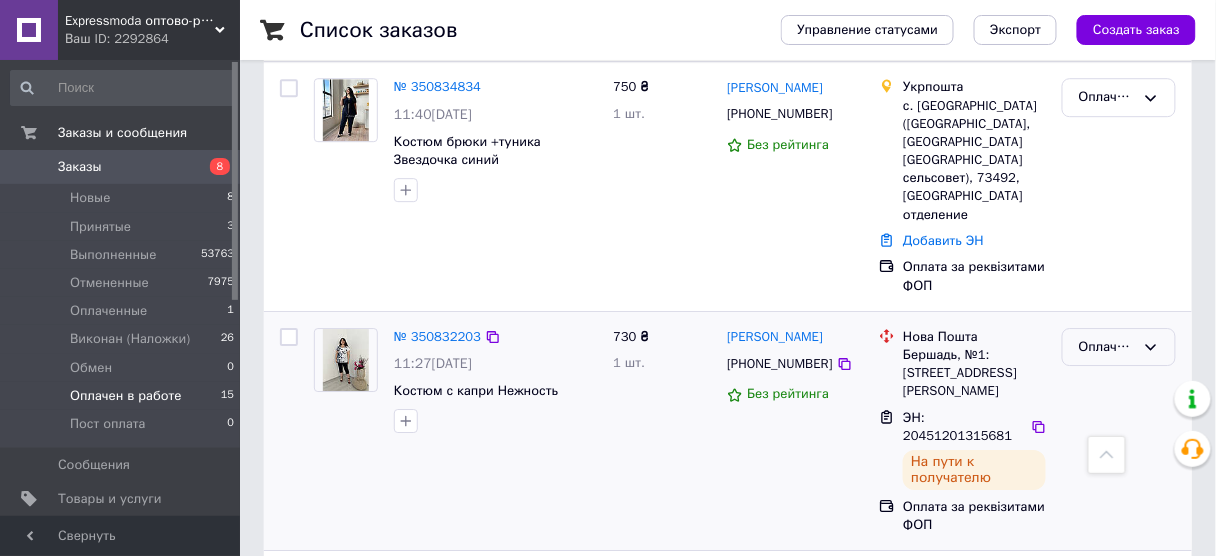 click on "Оплачен в работе" at bounding box center (1119, 347) 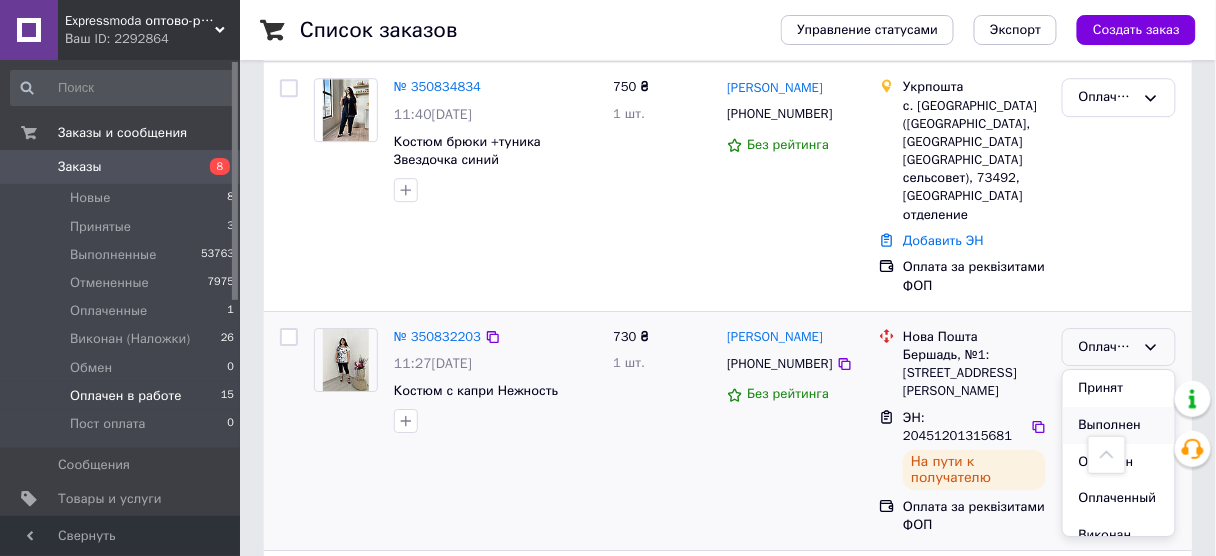 click on "Выполнен" at bounding box center [1119, 425] 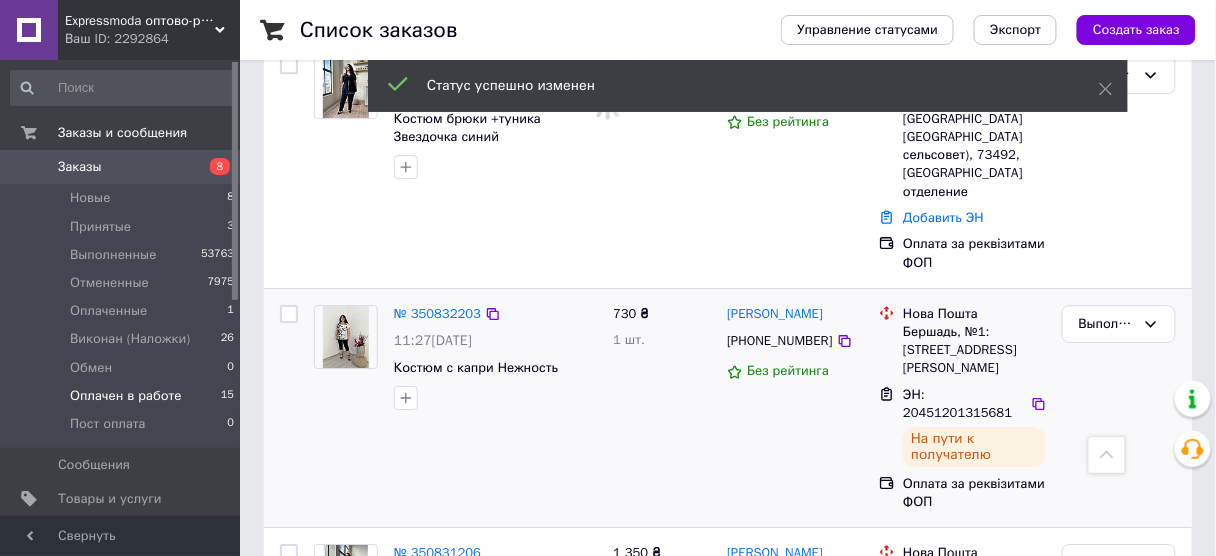 scroll, scrollTop: 1466, scrollLeft: 0, axis: vertical 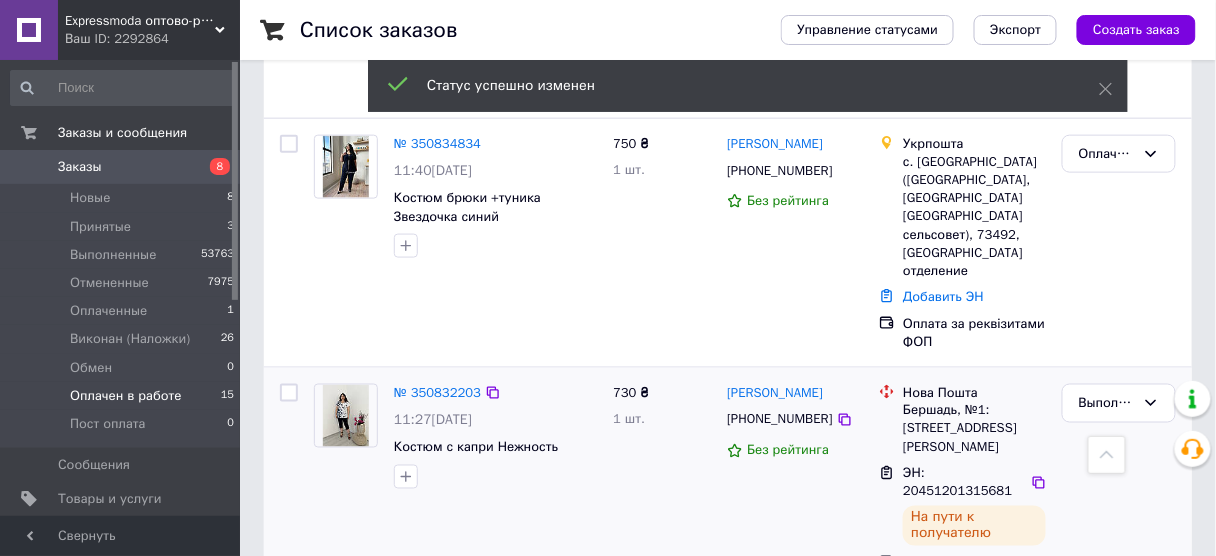 click on "№ 350831206" at bounding box center (437, 631) 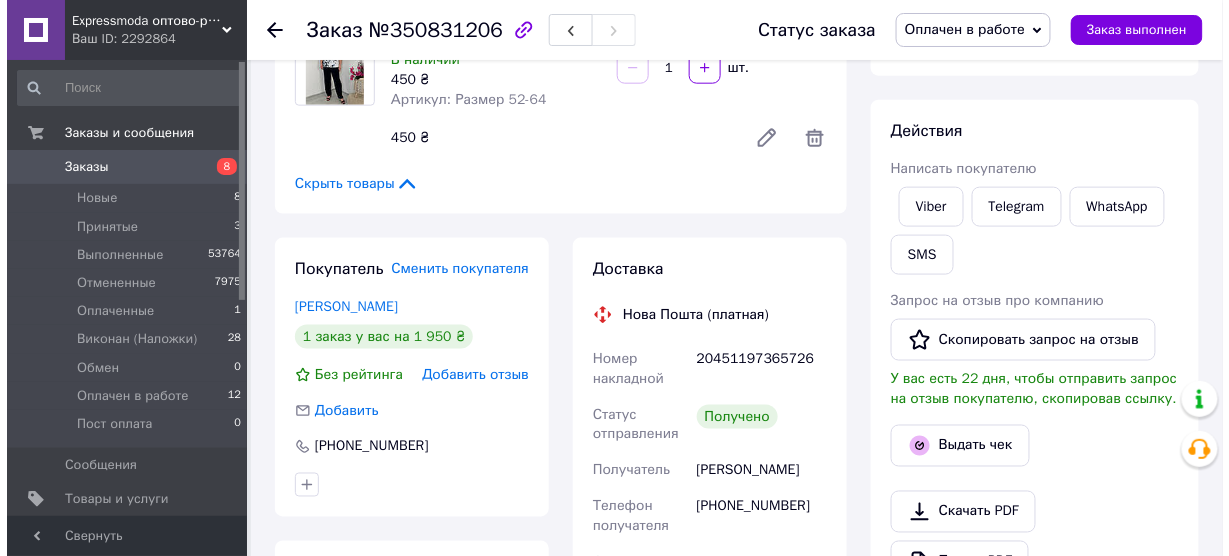 scroll, scrollTop: 569, scrollLeft: 0, axis: vertical 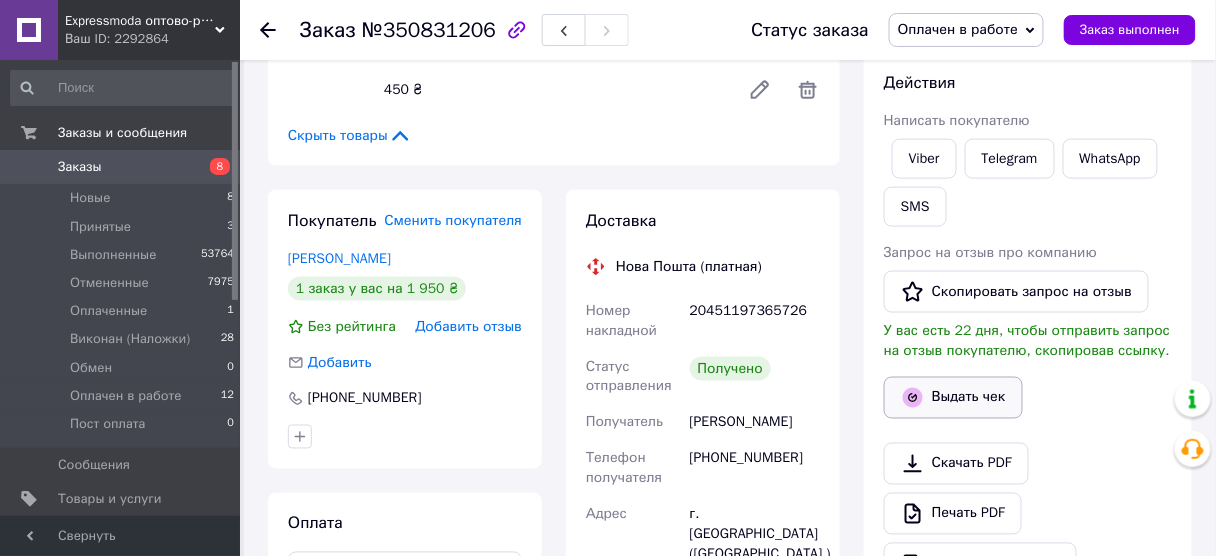 click on "Выдать чек" at bounding box center [953, 398] 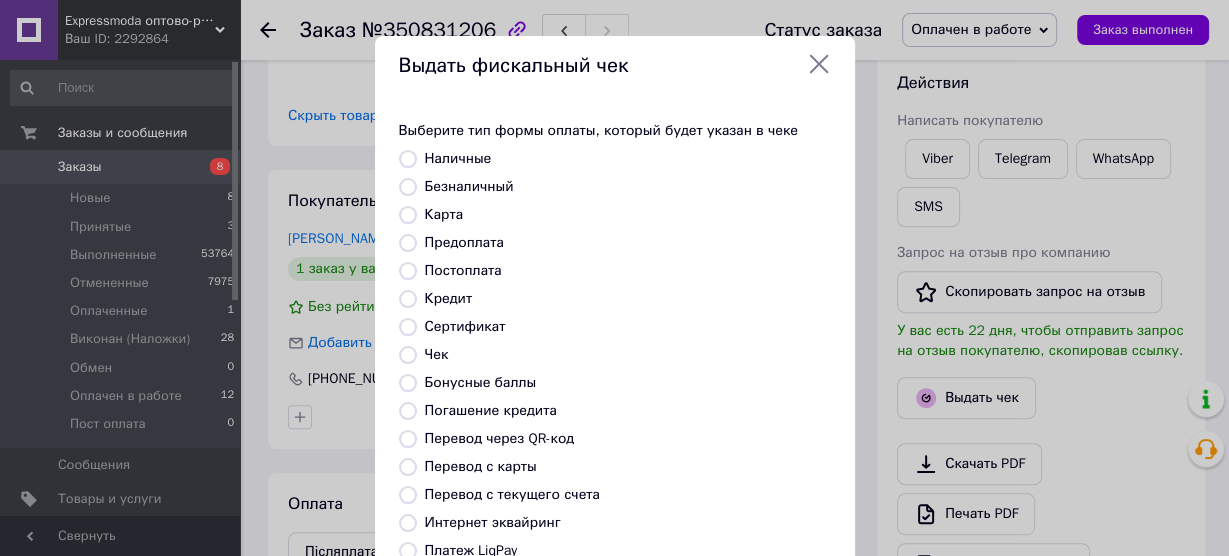 click on "Безналичный" at bounding box center [469, 186] 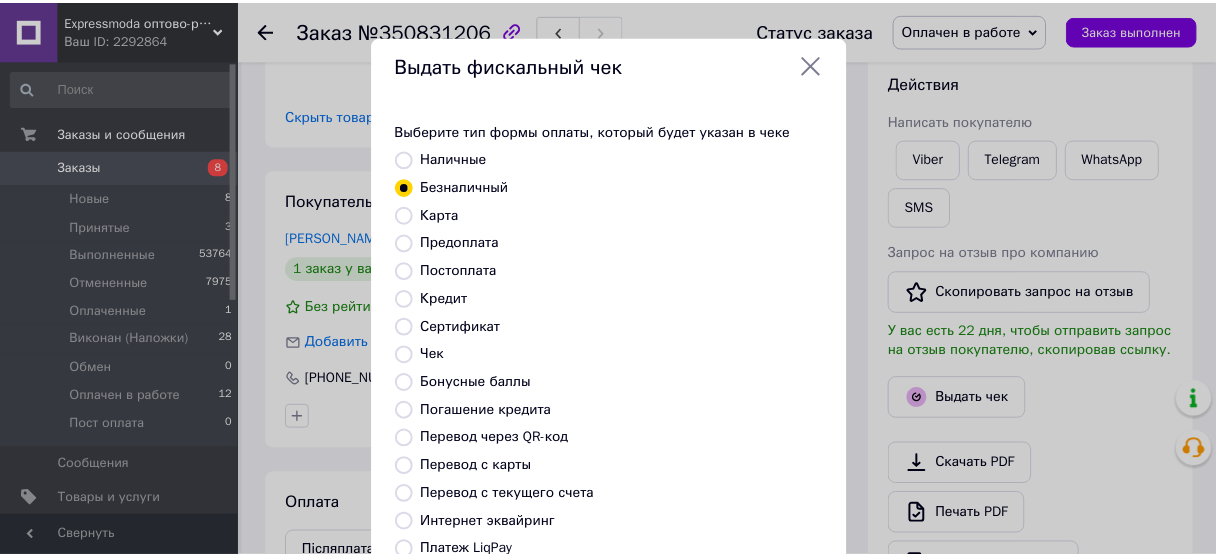 scroll, scrollTop: 302, scrollLeft: 0, axis: vertical 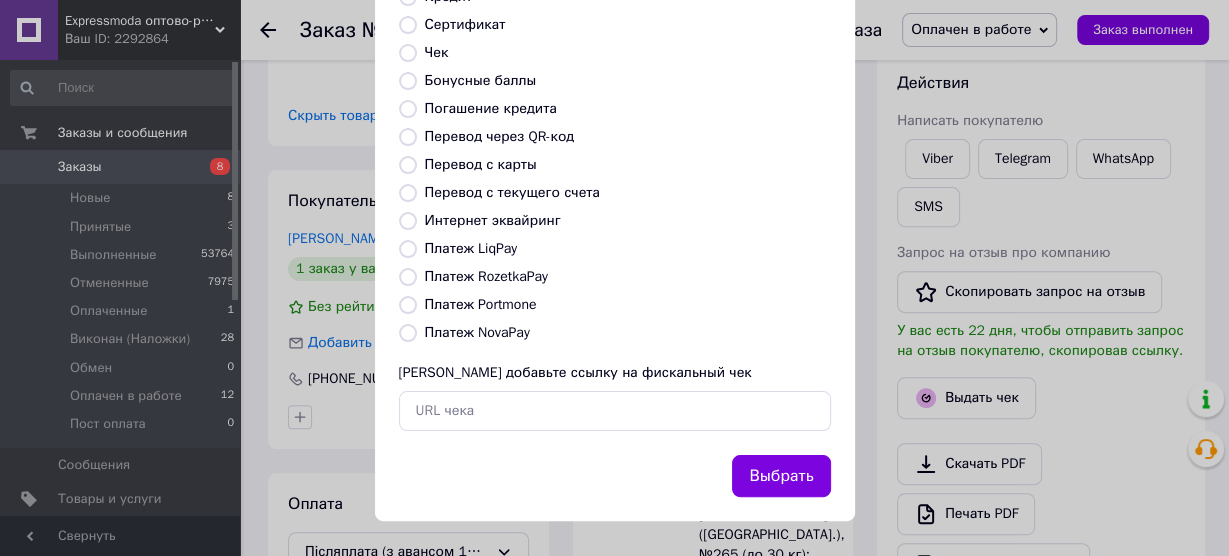 drag, startPoint x: 781, startPoint y: 476, endPoint x: 769, endPoint y: 461, distance: 19.209373 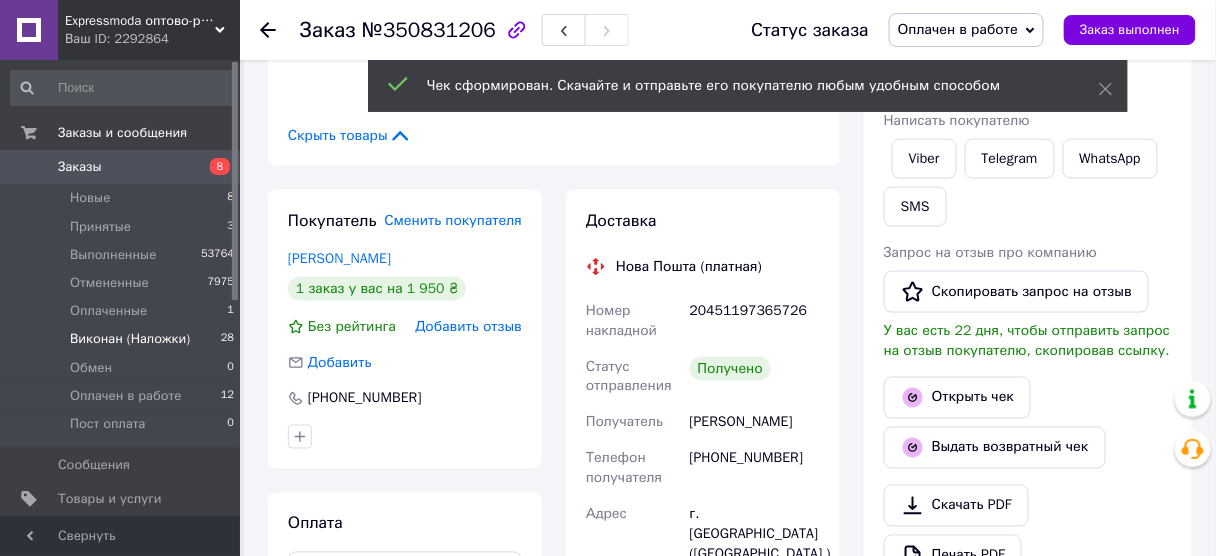 click on "Виконан (Наложки)" at bounding box center [130, 339] 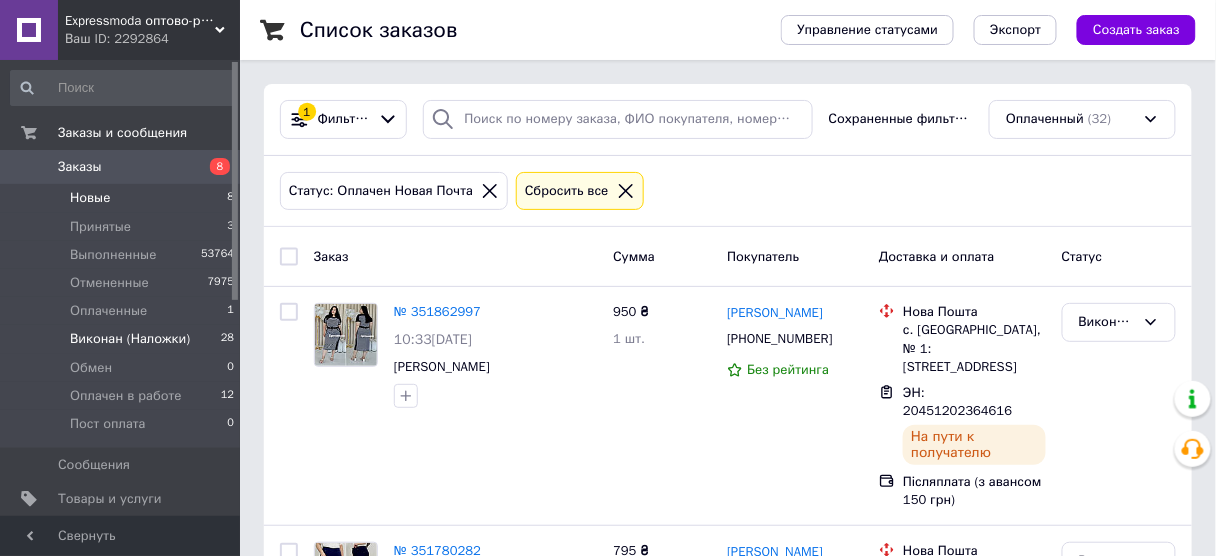 click on "Новые" at bounding box center [90, 198] 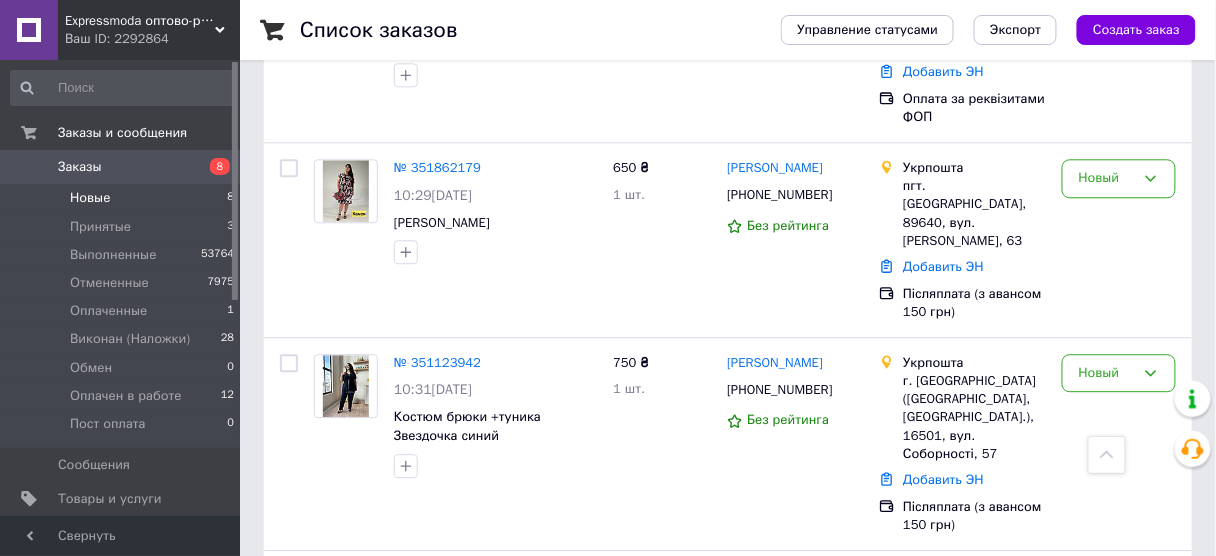scroll, scrollTop: 1311, scrollLeft: 0, axis: vertical 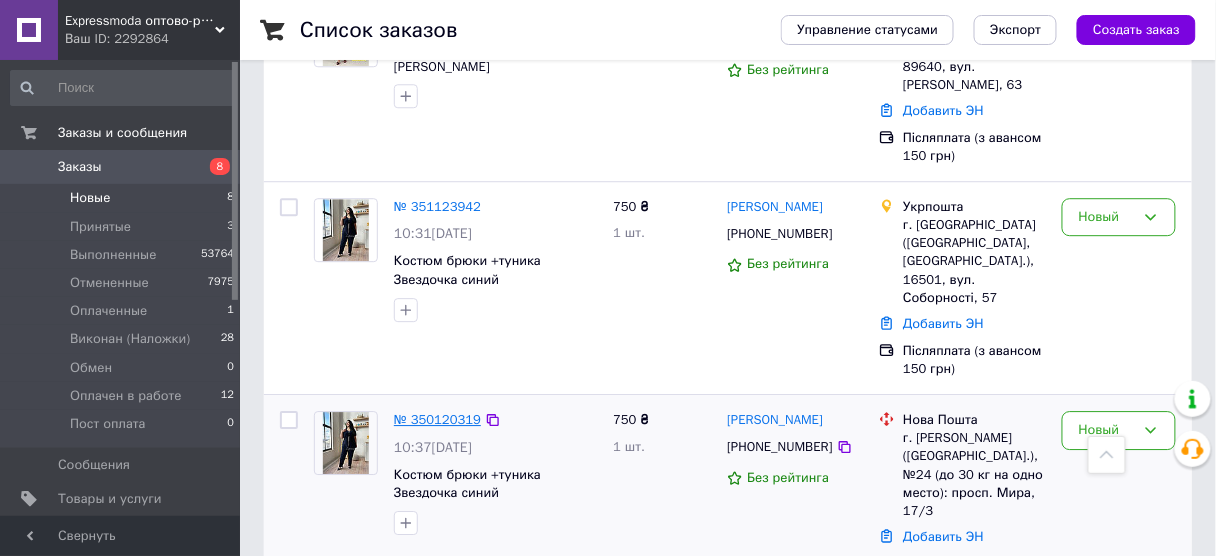 click on "№ 350120319" at bounding box center (437, 419) 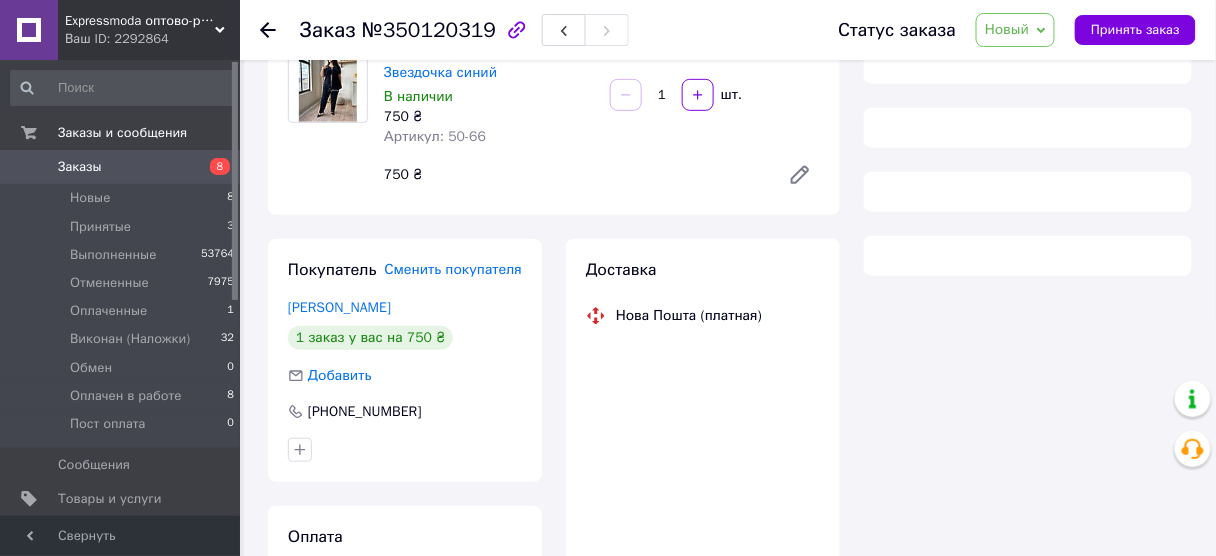 scroll, scrollTop: 186, scrollLeft: 0, axis: vertical 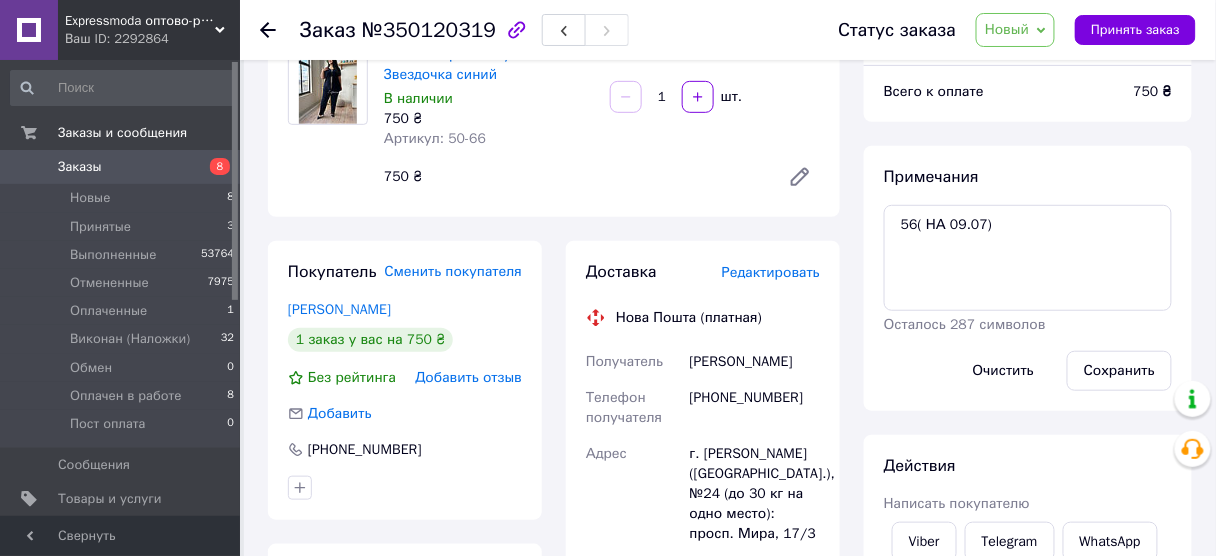 click 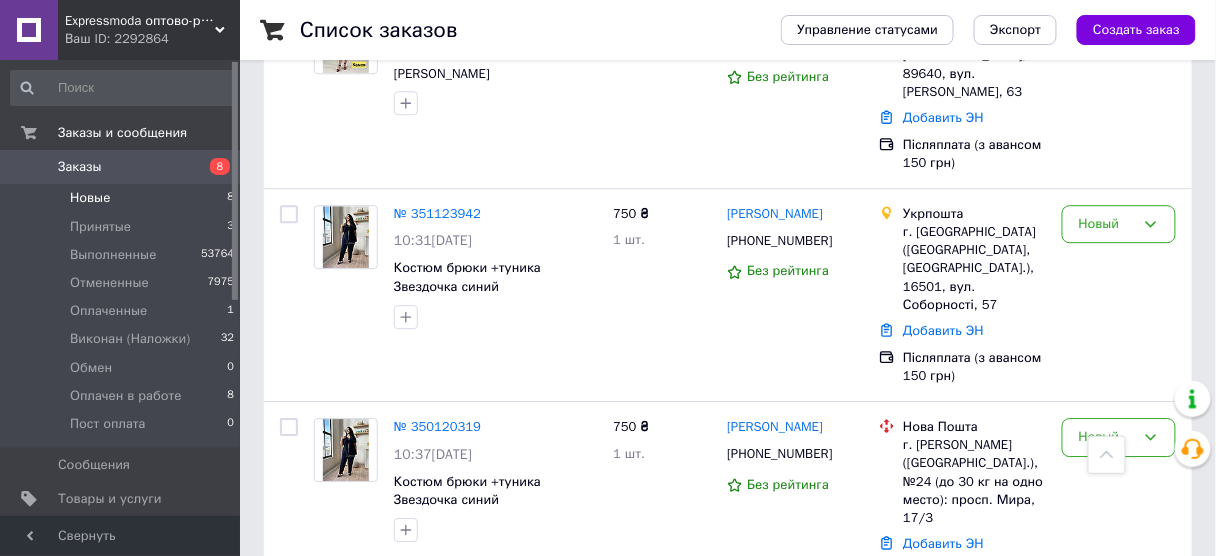 scroll, scrollTop: 1311, scrollLeft: 0, axis: vertical 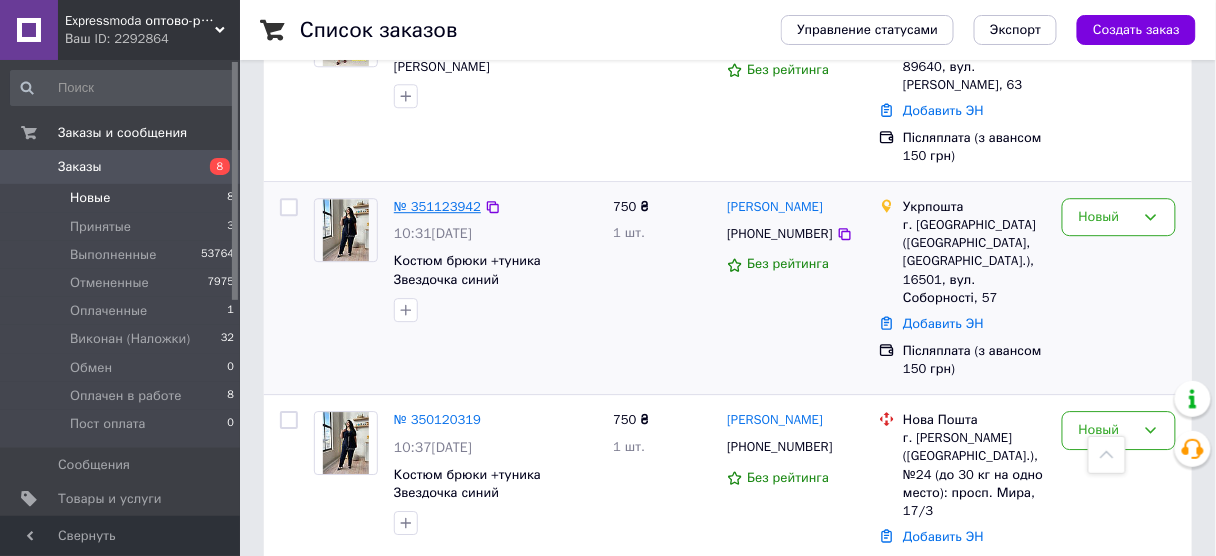 click on "№ 351123942" at bounding box center (437, 206) 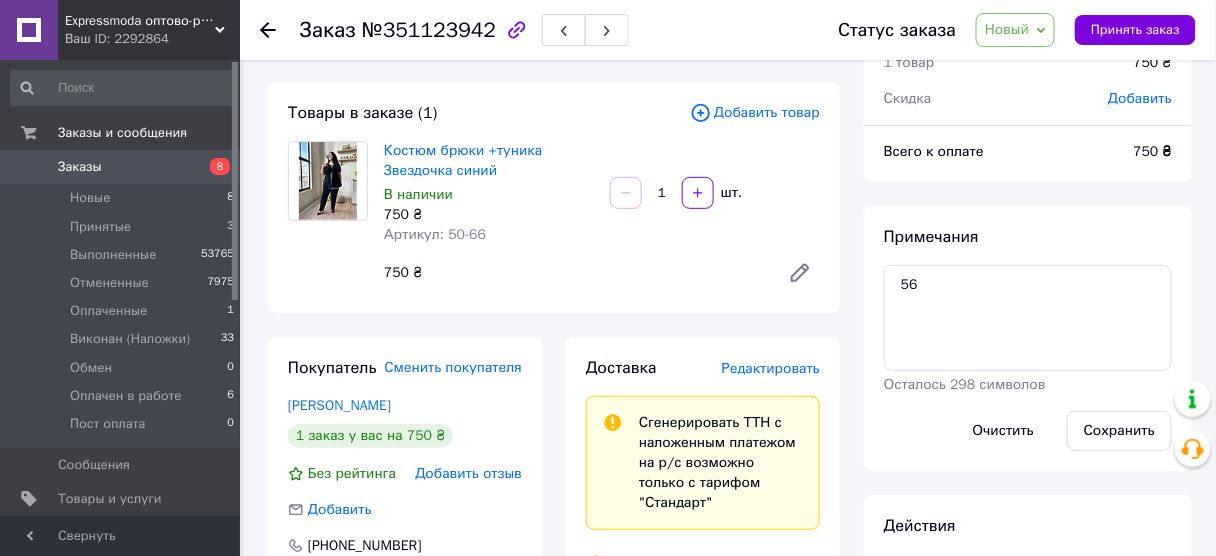 scroll, scrollTop: 83, scrollLeft: 0, axis: vertical 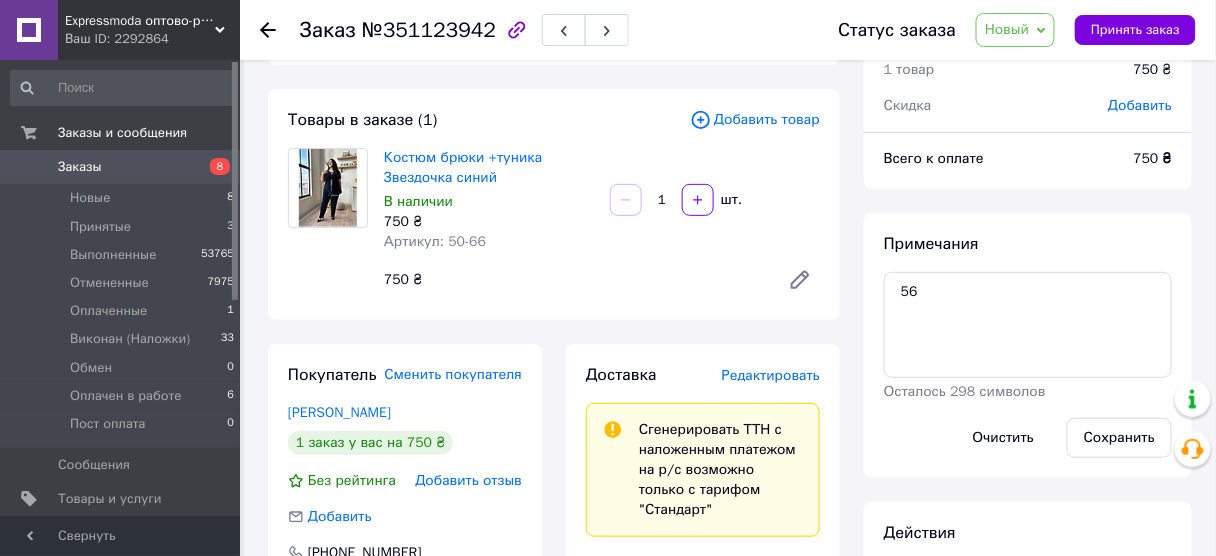 click 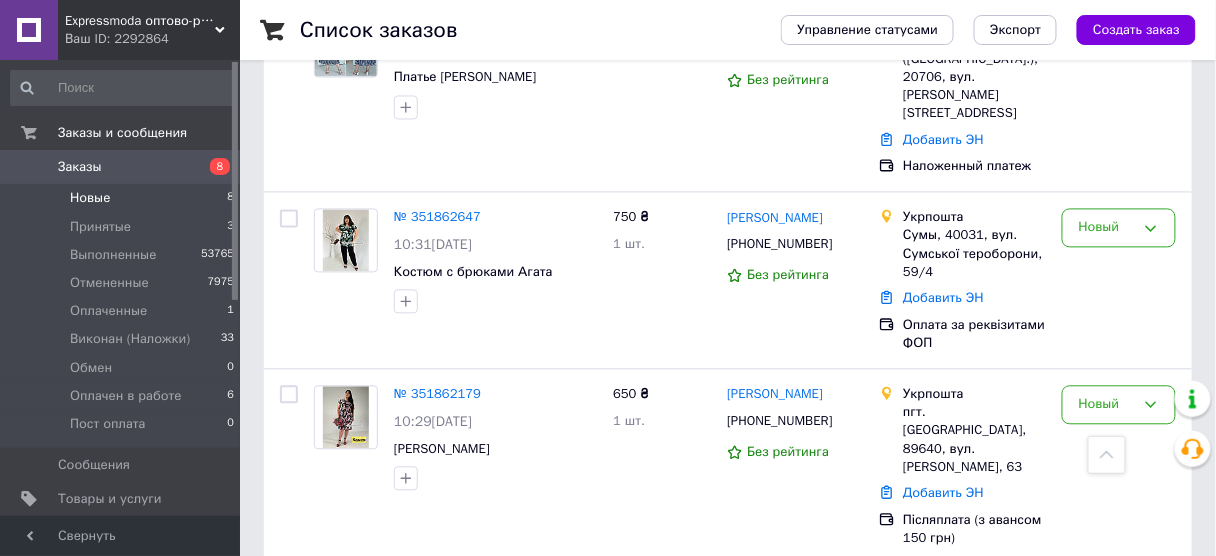 scroll, scrollTop: 919, scrollLeft: 0, axis: vertical 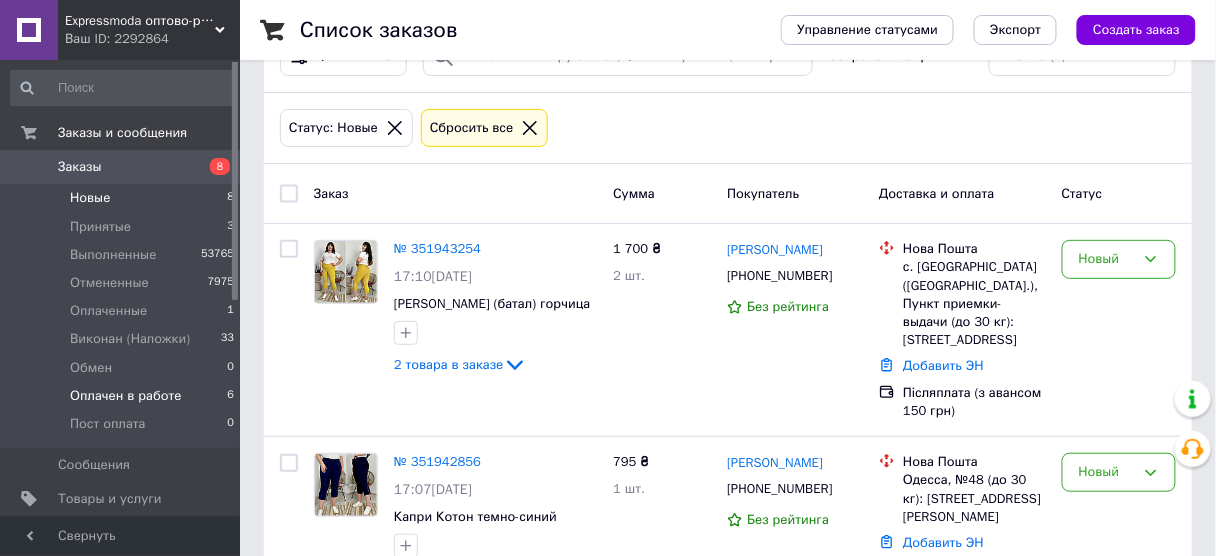 click on "Оплачен в работе" at bounding box center [126, 396] 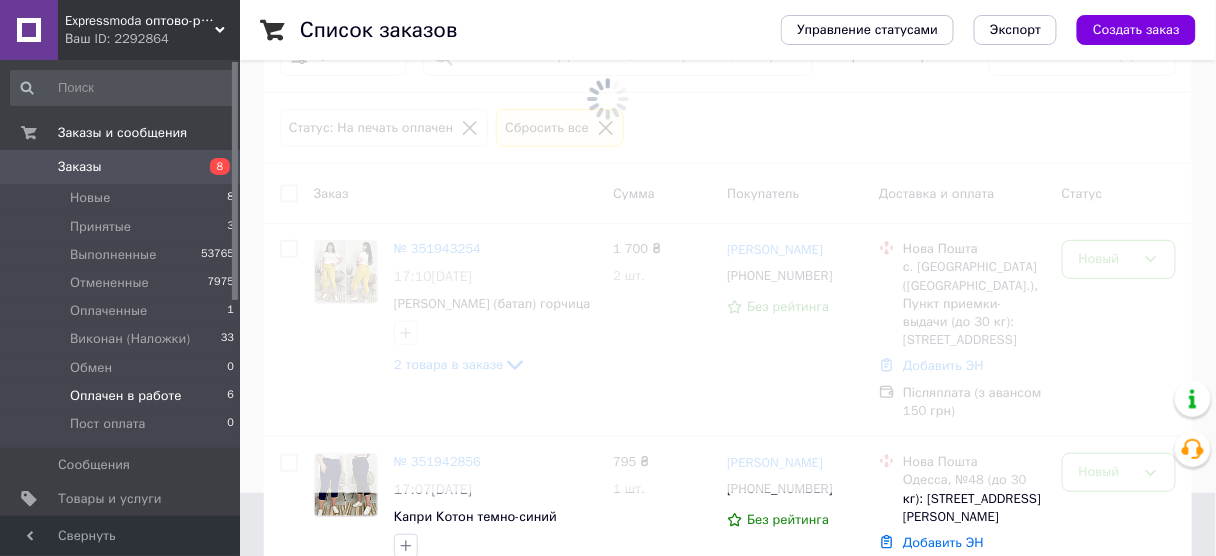scroll, scrollTop: 0, scrollLeft: 0, axis: both 